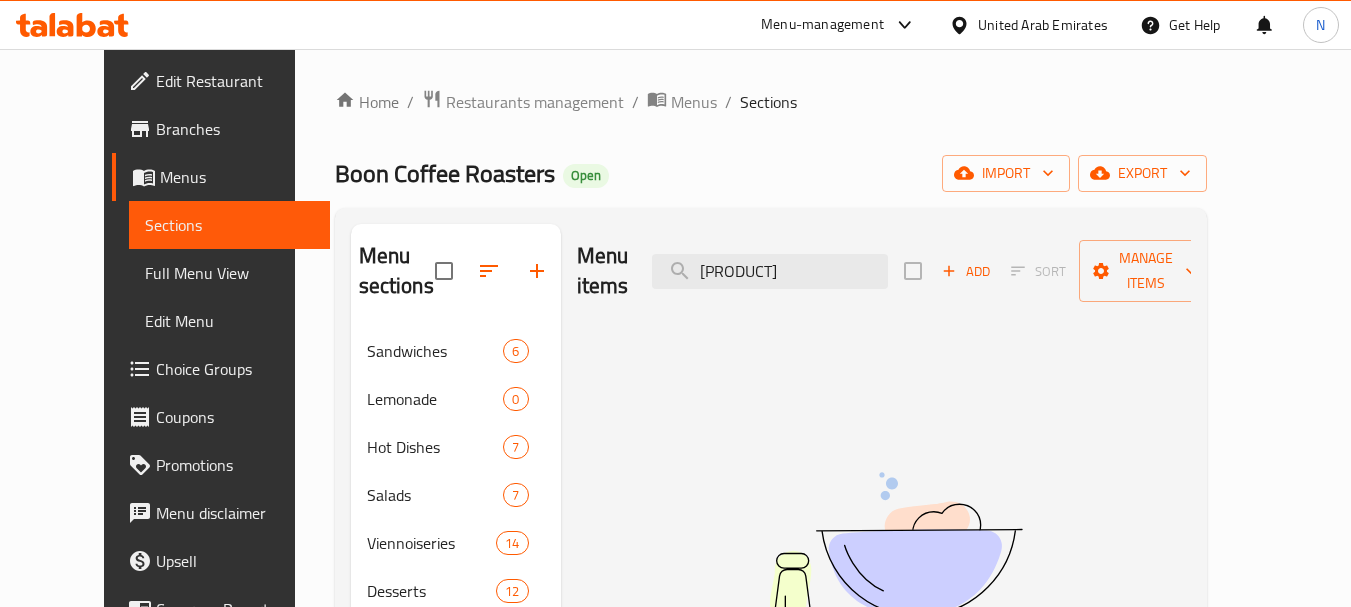 scroll, scrollTop: 0, scrollLeft: 0, axis: both 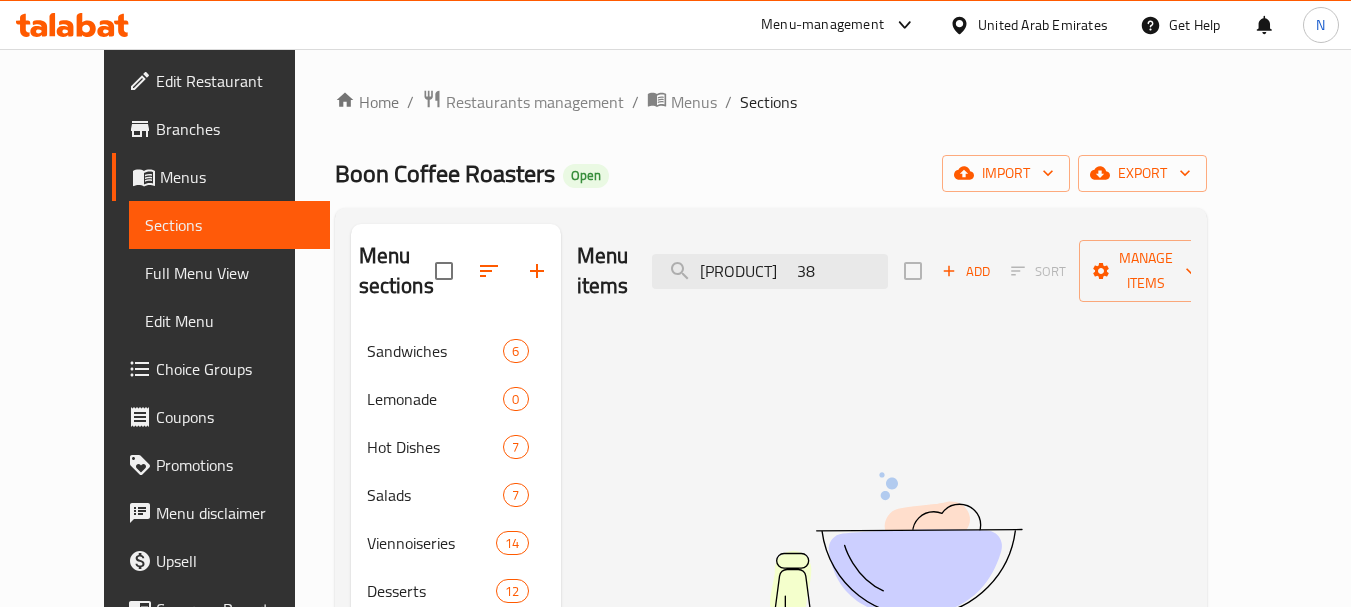 drag, startPoint x: 883, startPoint y: 269, endPoint x: 955, endPoint y: 266, distance: 72.06247 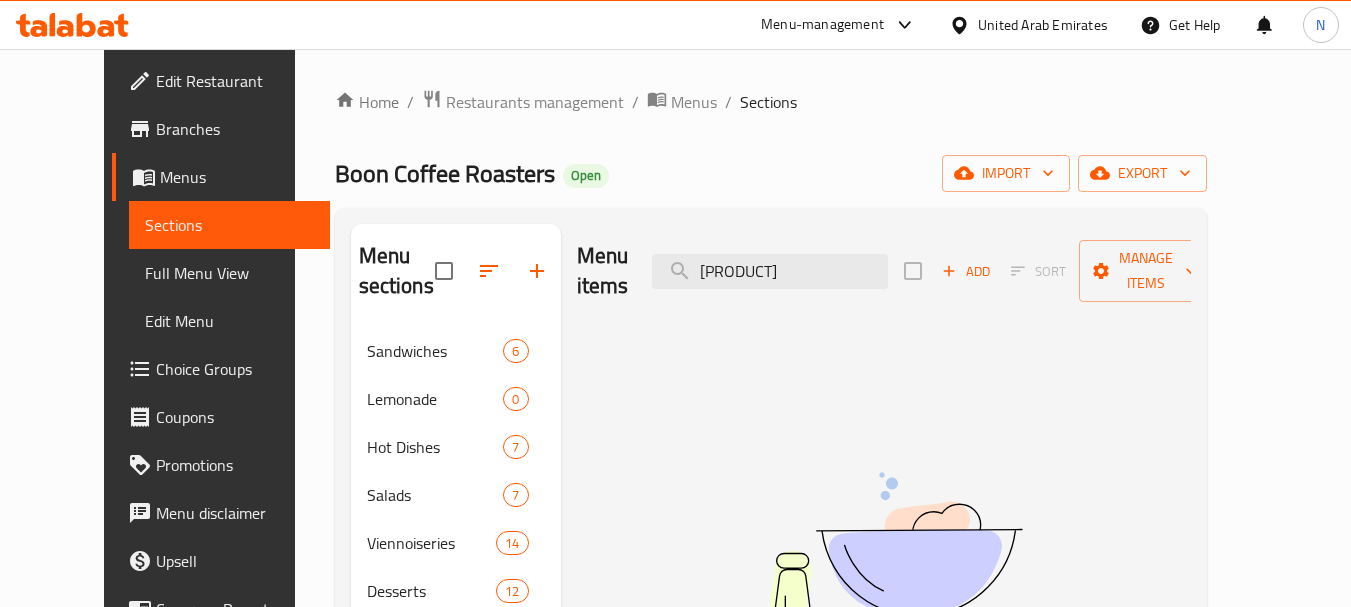 scroll, scrollTop: 0, scrollLeft: 0, axis: both 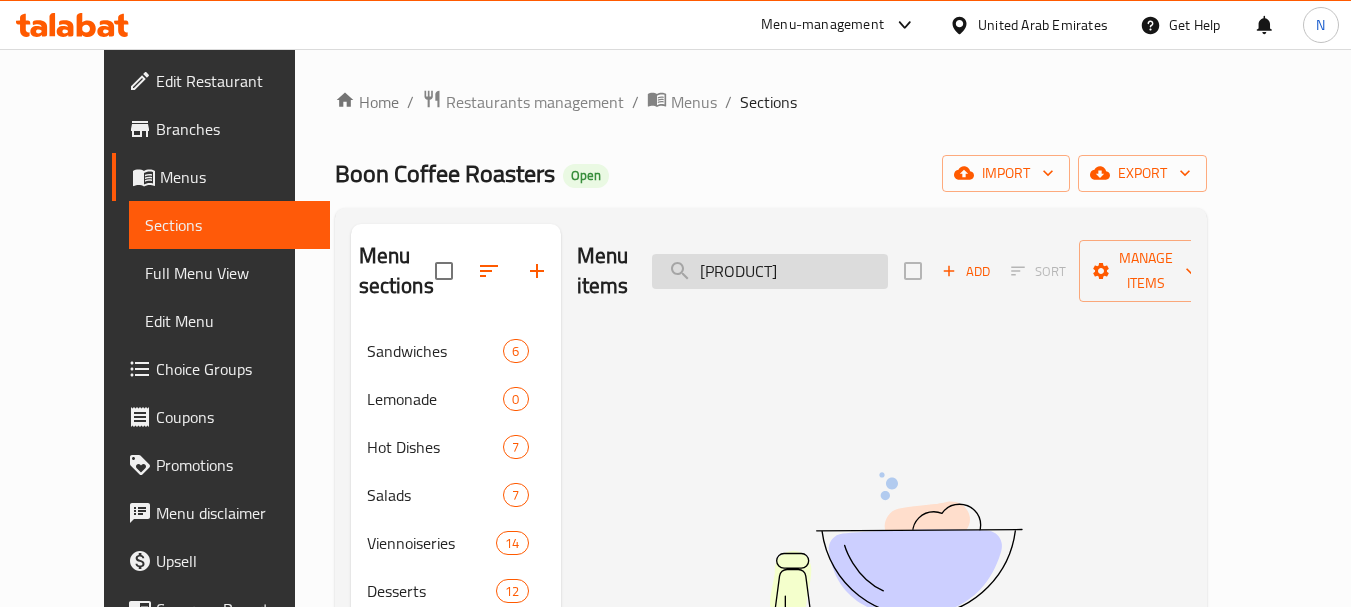click on "[PRODUCT]" at bounding box center (770, 271) 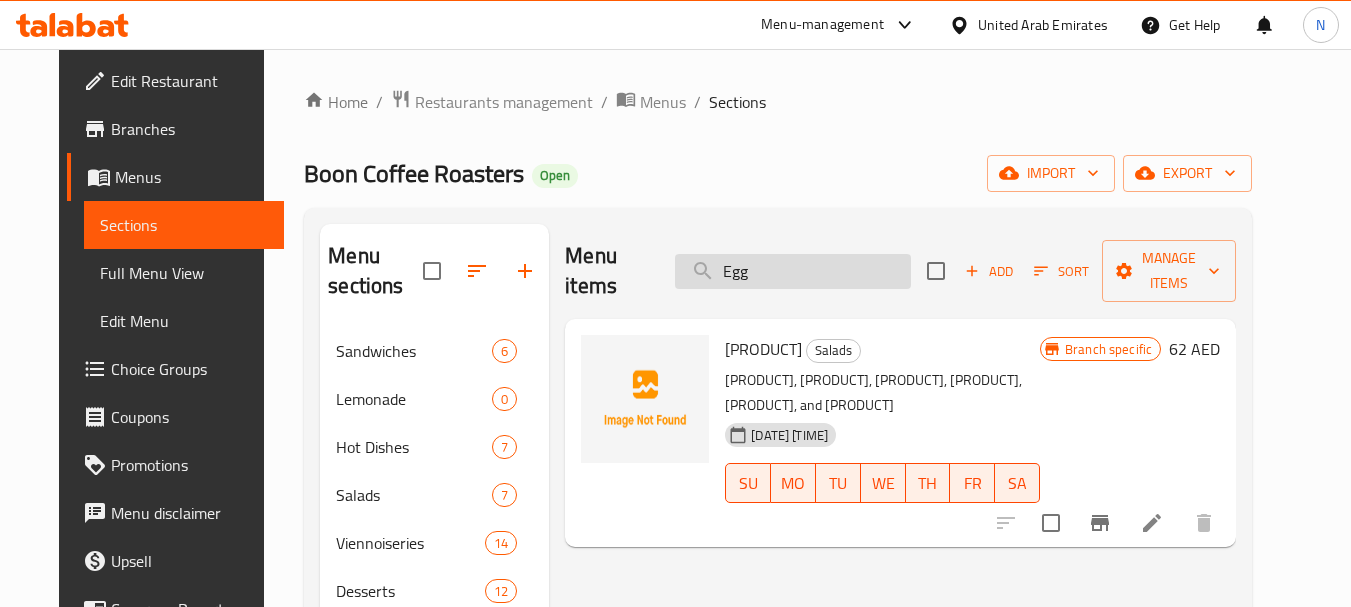 click on "Egg" at bounding box center (793, 271) 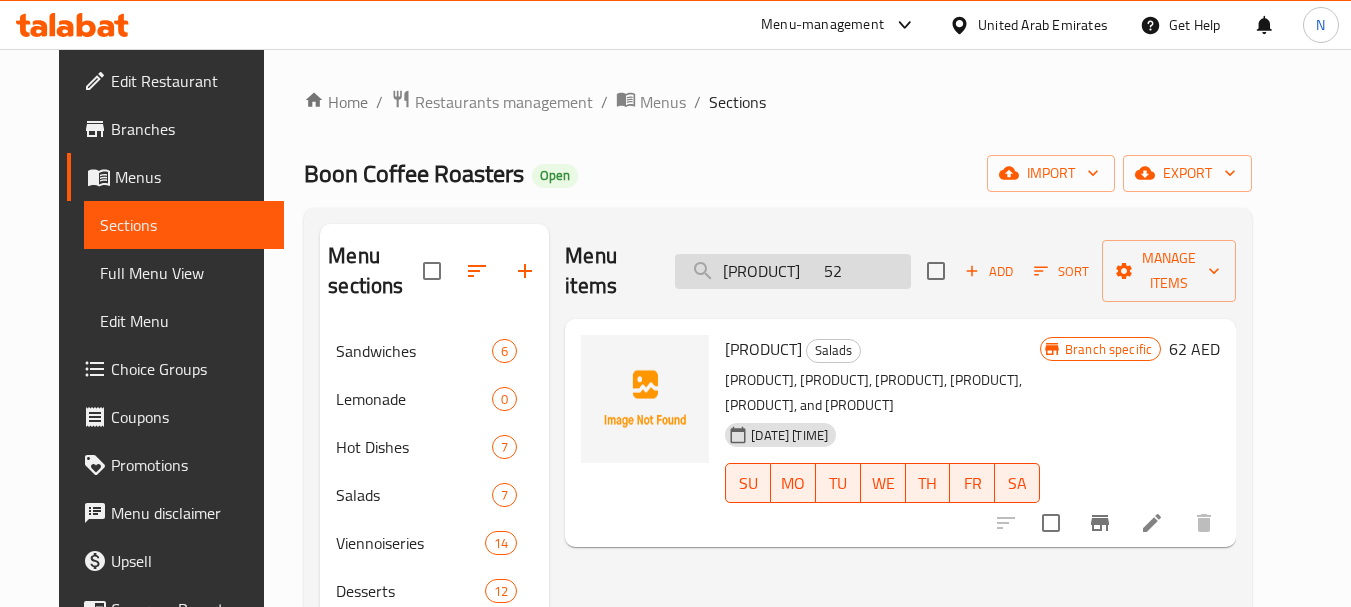 scroll, scrollTop: 0, scrollLeft: 38, axis: horizontal 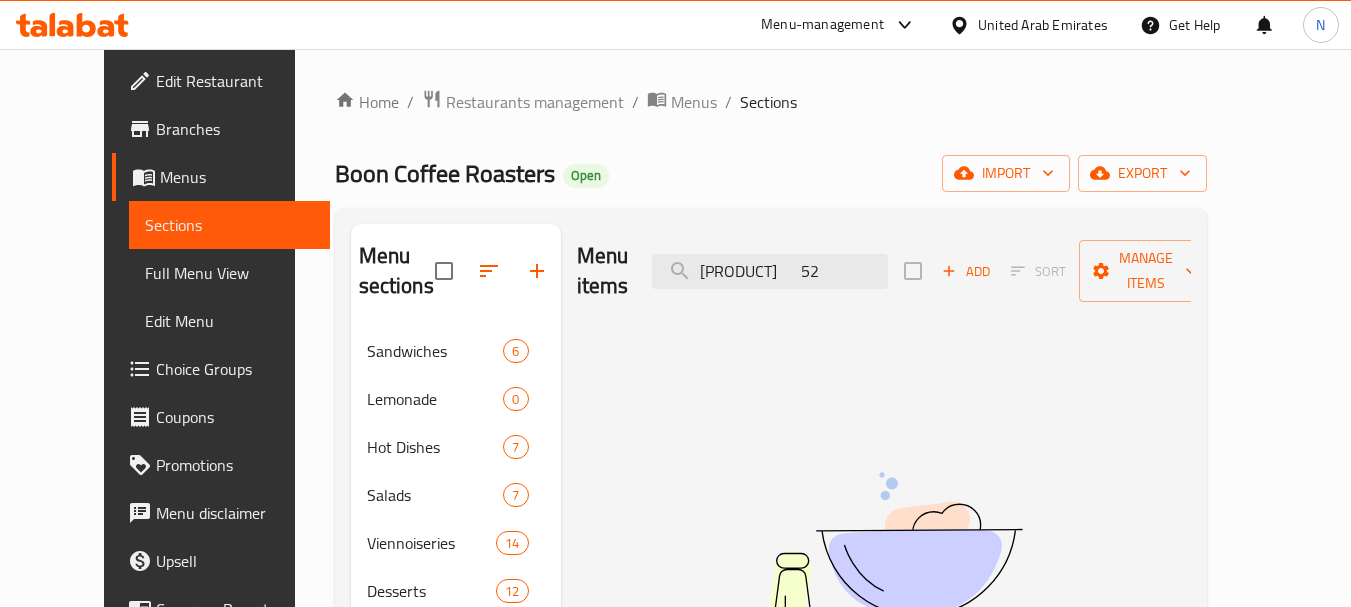 drag, startPoint x: 876, startPoint y: 254, endPoint x: 996, endPoint y: 275, distance: 121.82365 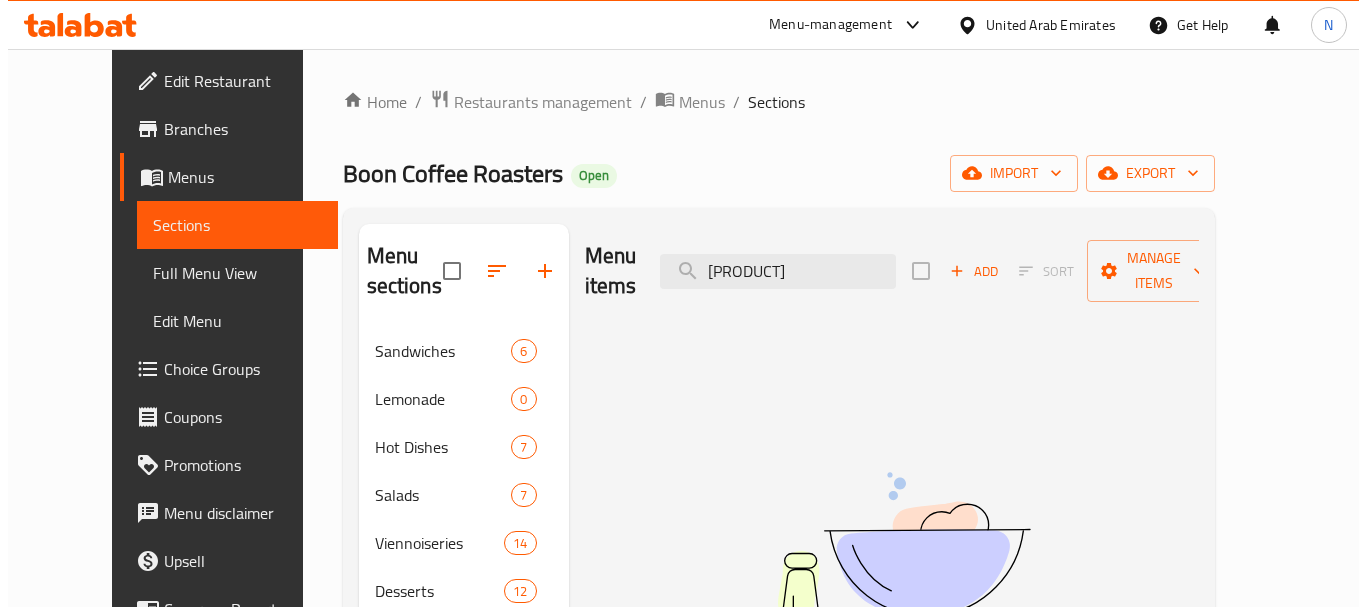 scroll, scrollTop: 0, scrollLeft: 0, axis: both 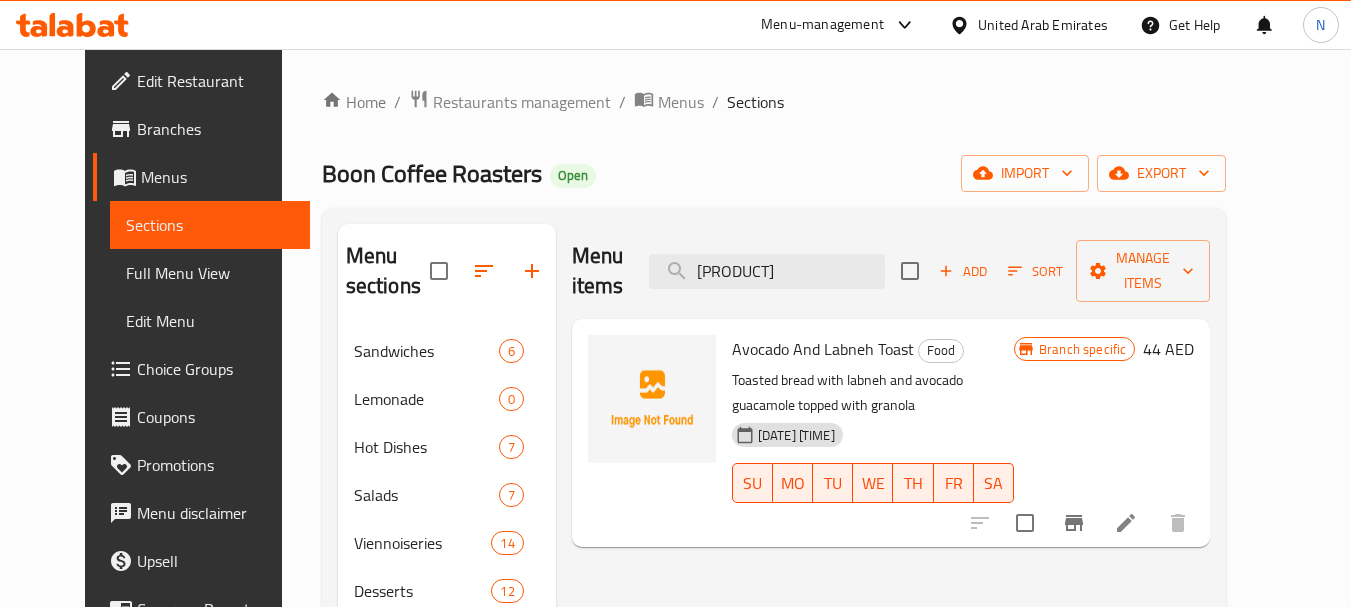 type on "[PRODUCT]" 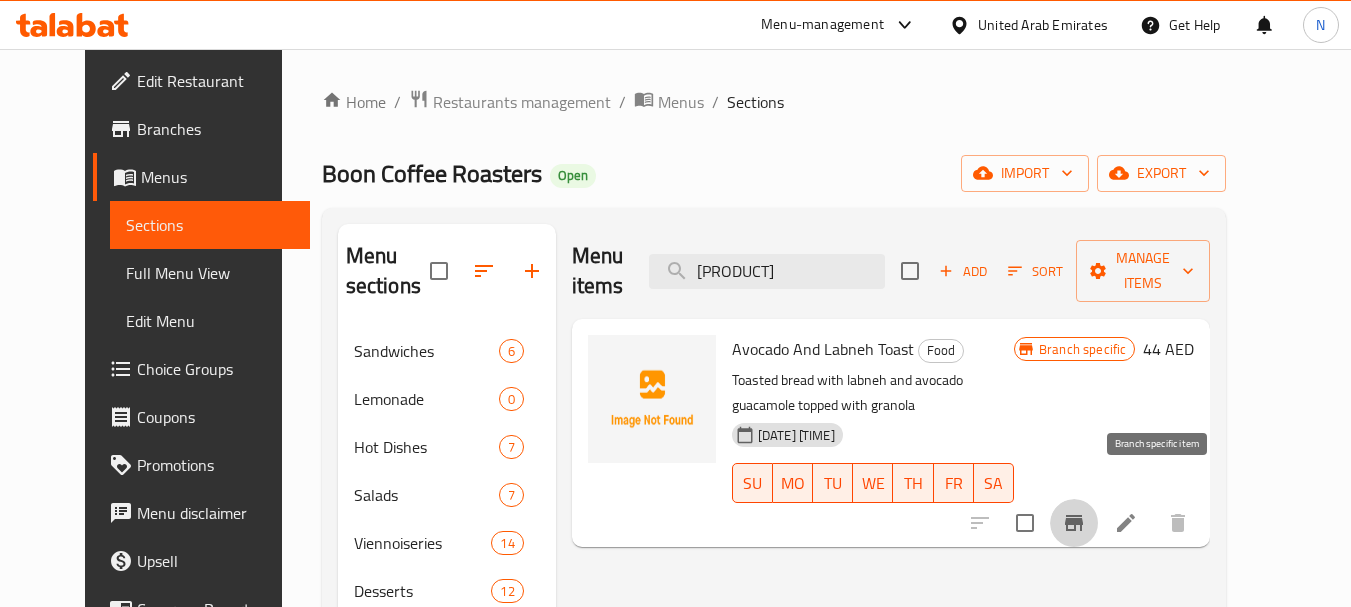 click 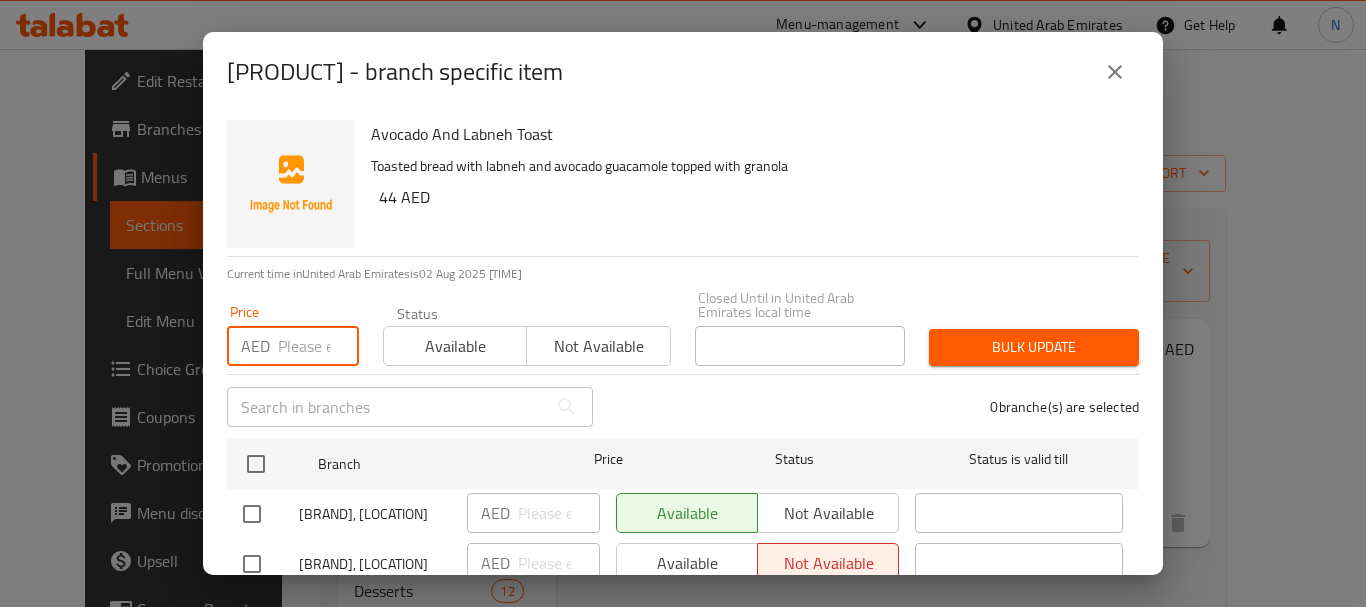 click at bounding box center (318, 346) 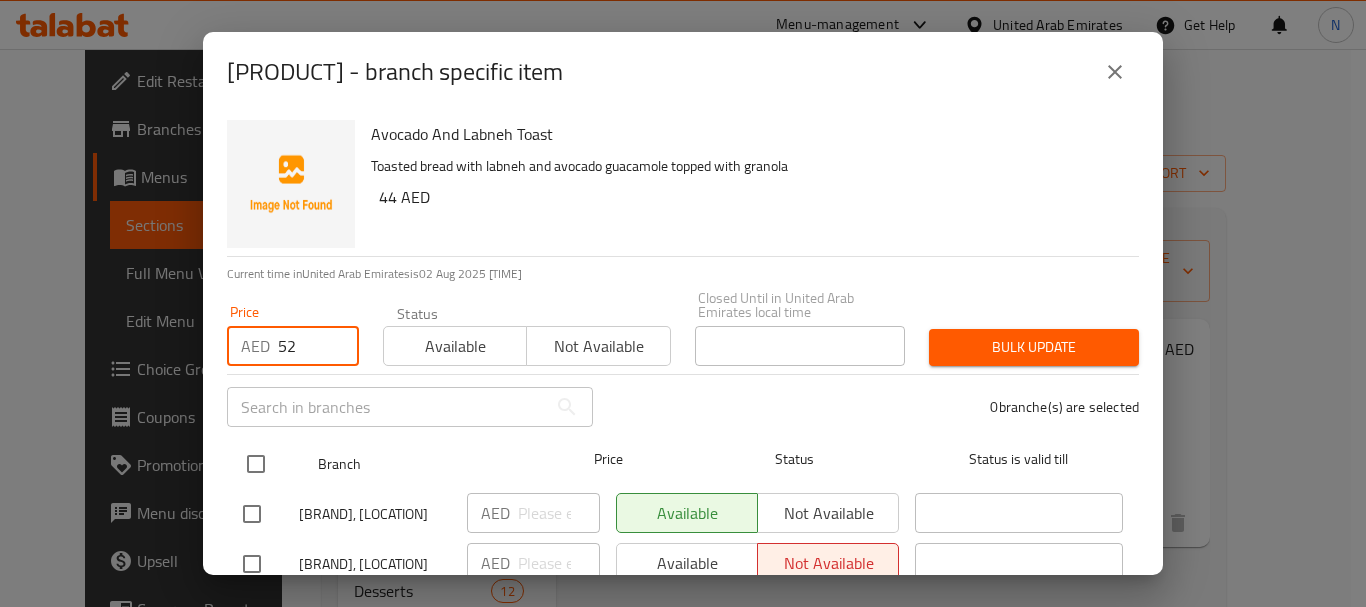 type on "52" 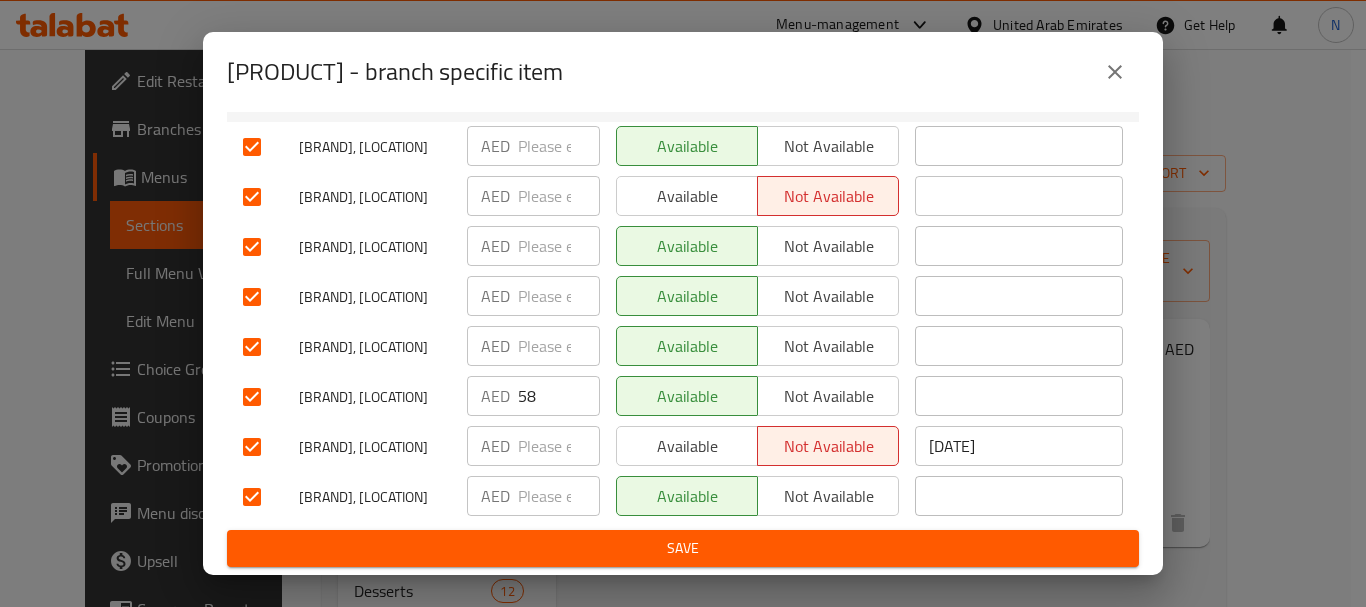 scroll, scrollTop: 520, scrollLeft: 0, axis: vertical 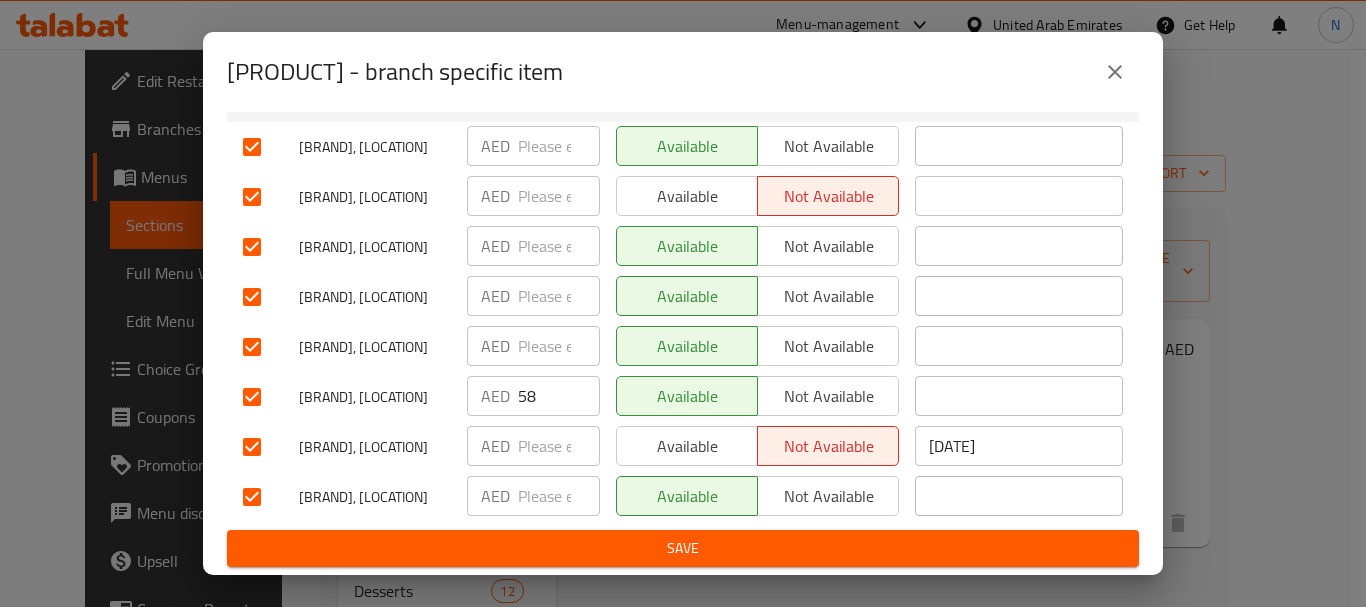 click at bounding box center (252, 397) 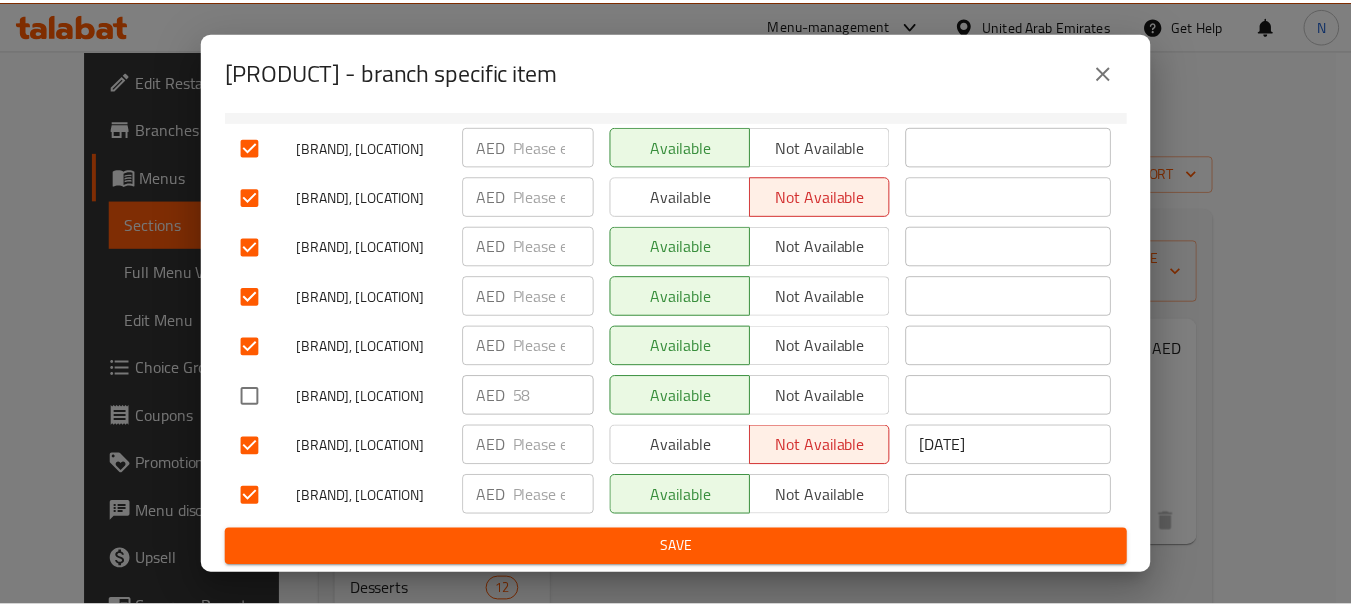 scroll, scrollTop: 115, scrollLeft: 0, axis: vertical 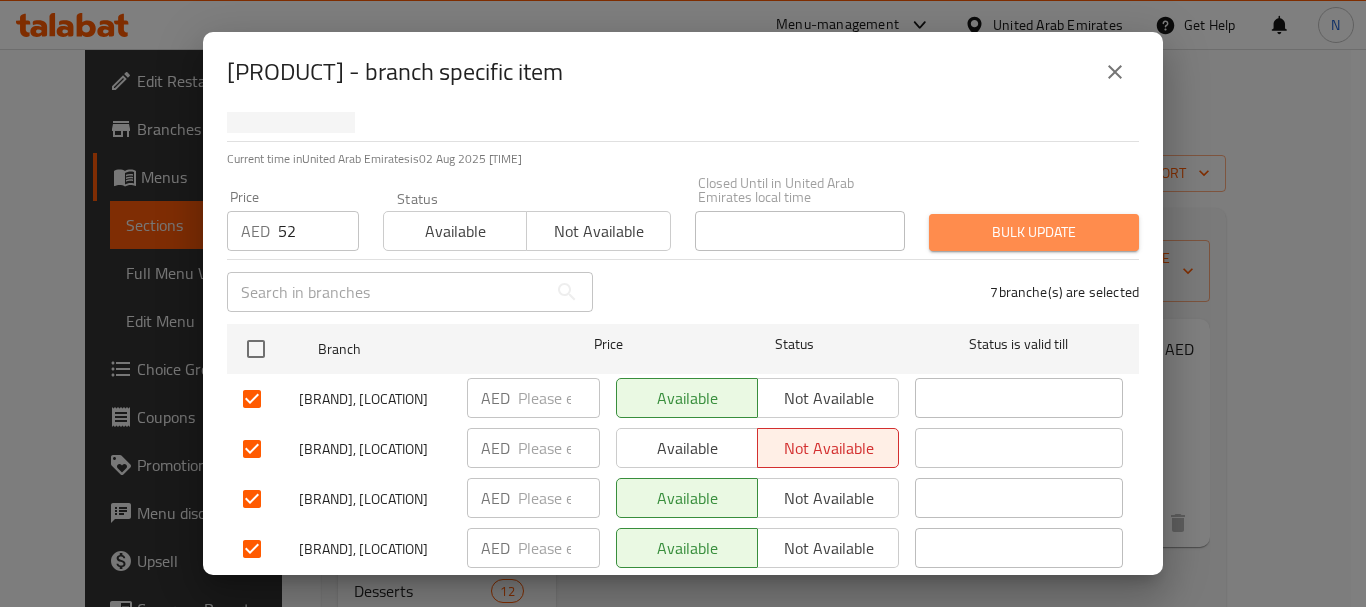 click on "Bulk update" at bounding box center [1034, 232] 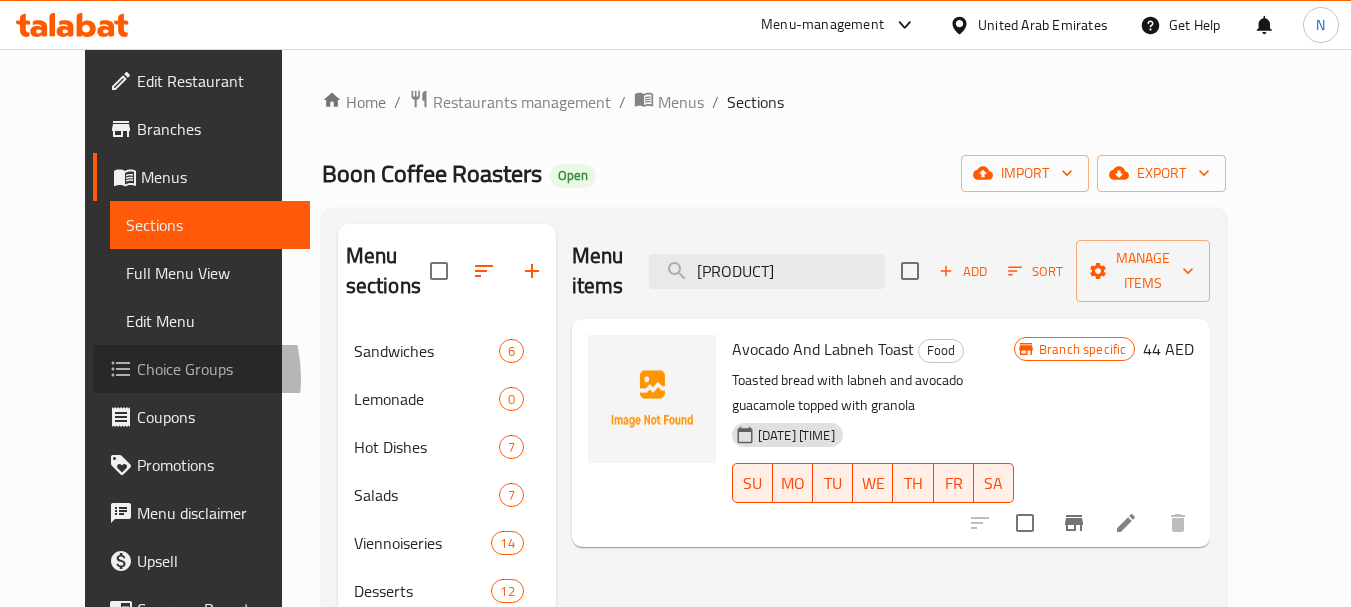 click on "Choice Groups" at bounding box center (216, 369) 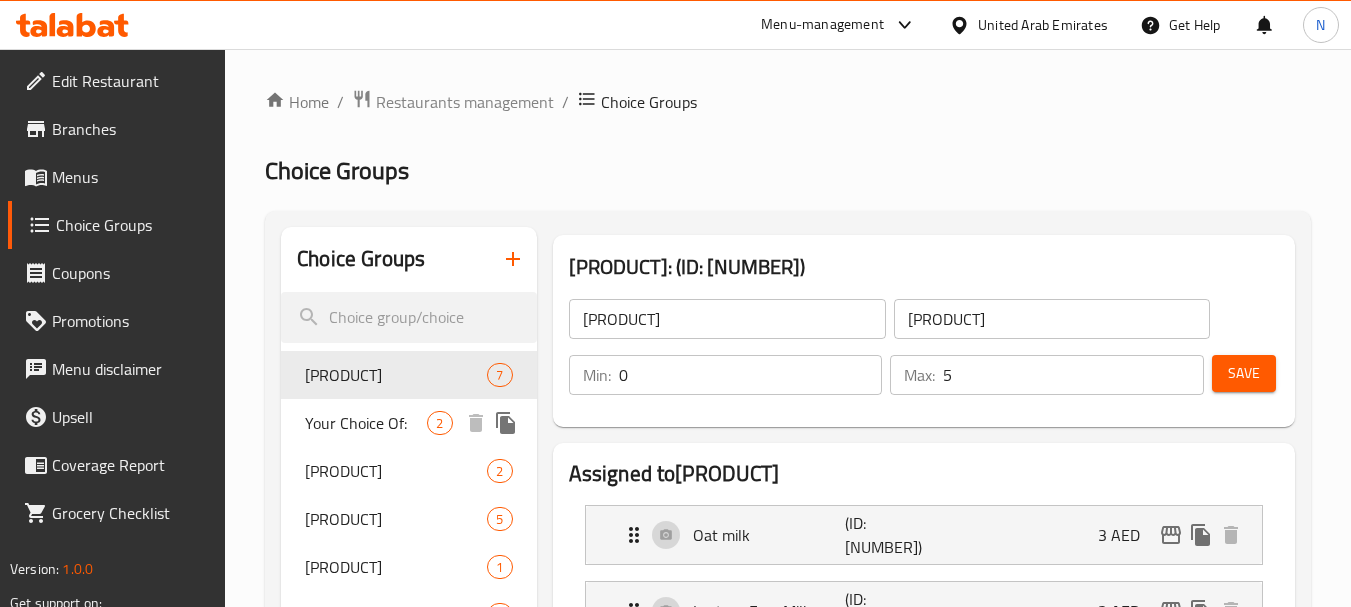 click on "Your Choice Of: 2" at bounding box center [408, 423] 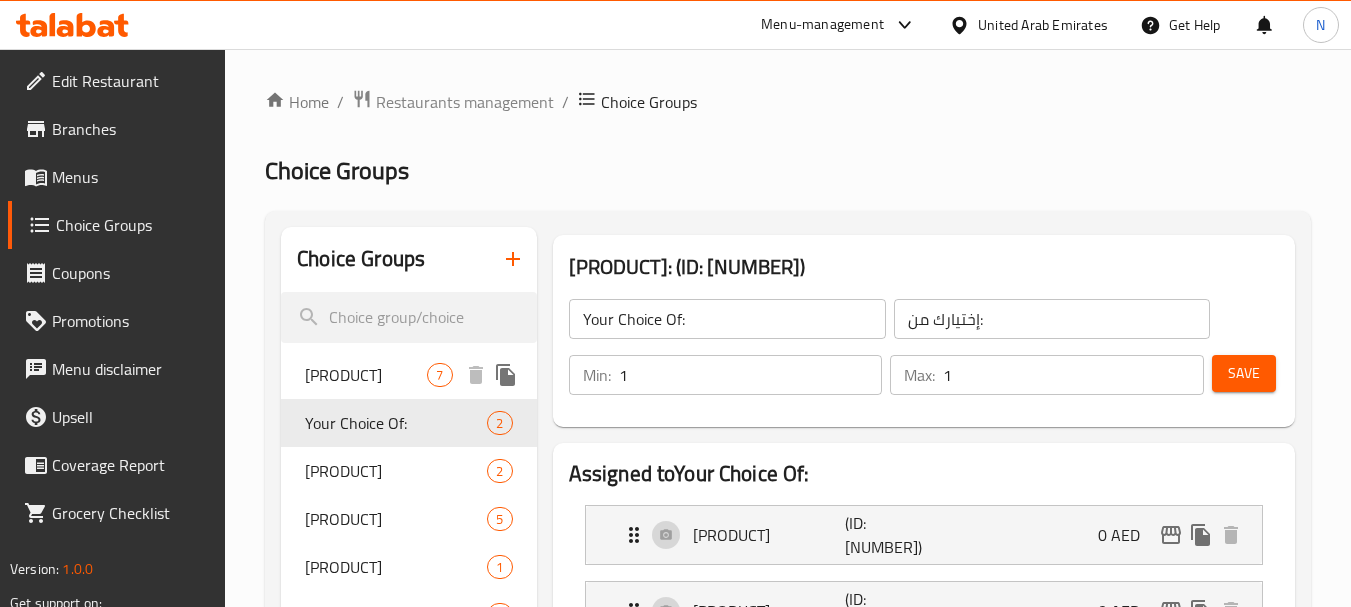 click on "[PRODUCT]" at bounding box center (366, 375) 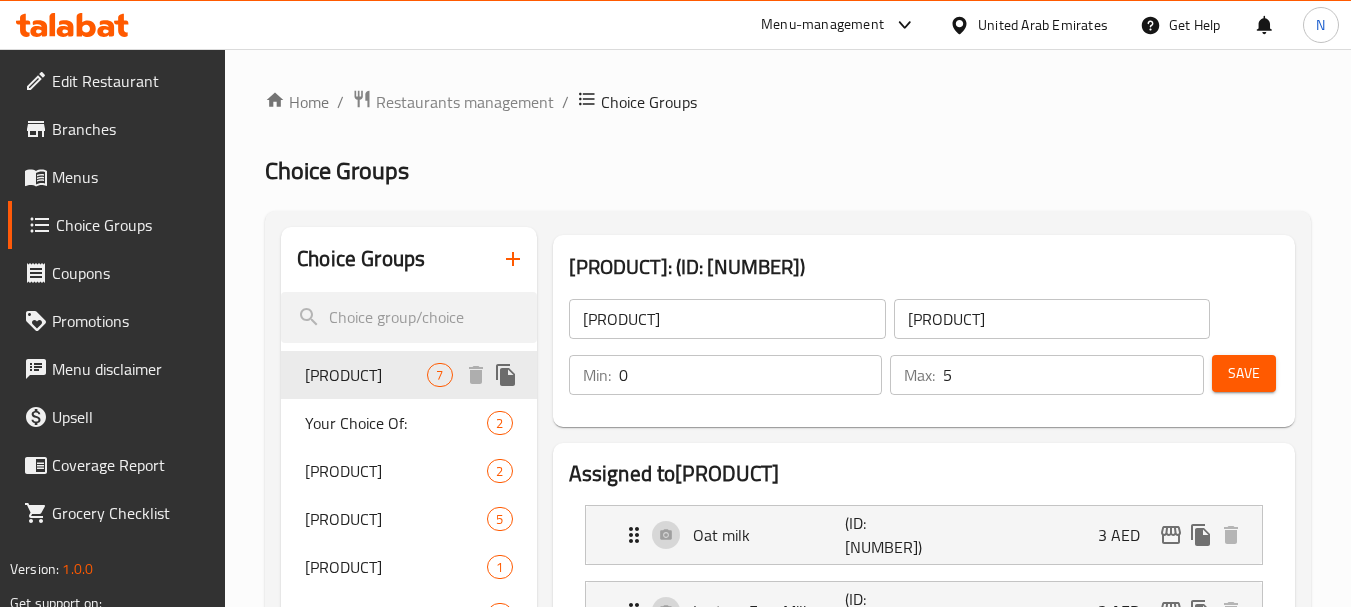 scroll, scrollTop: 531, scrollLeft: 0, axis: vertical 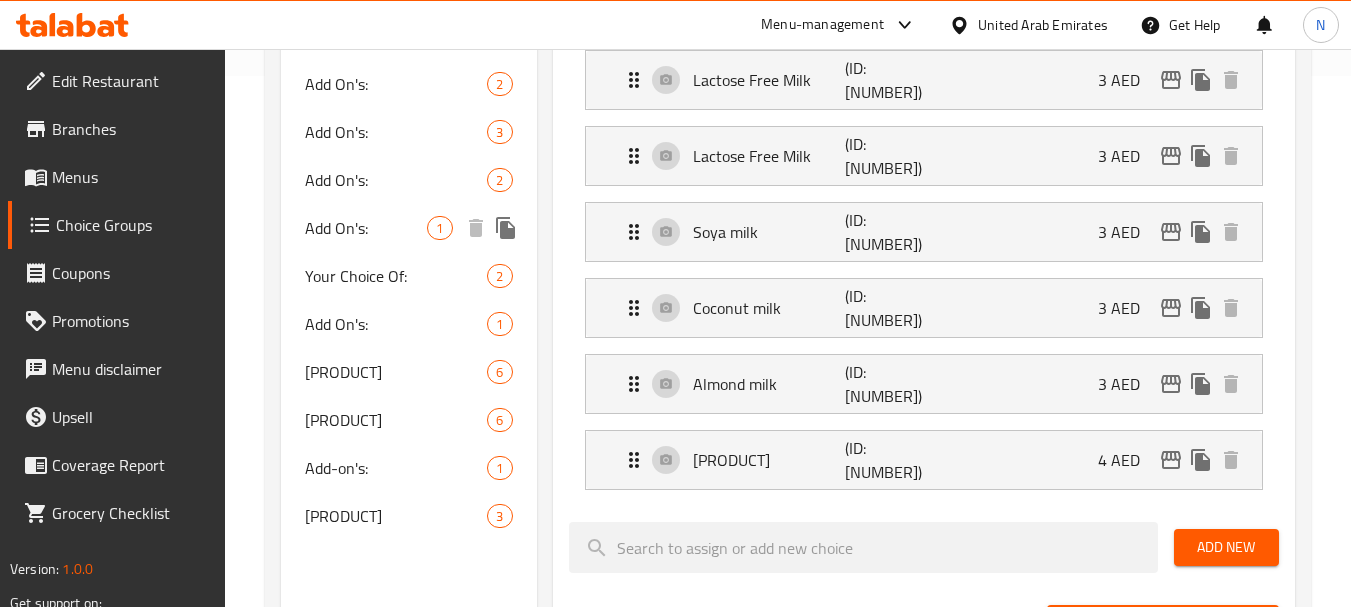 click on "Add On's:" at bounding box center [366, 228] 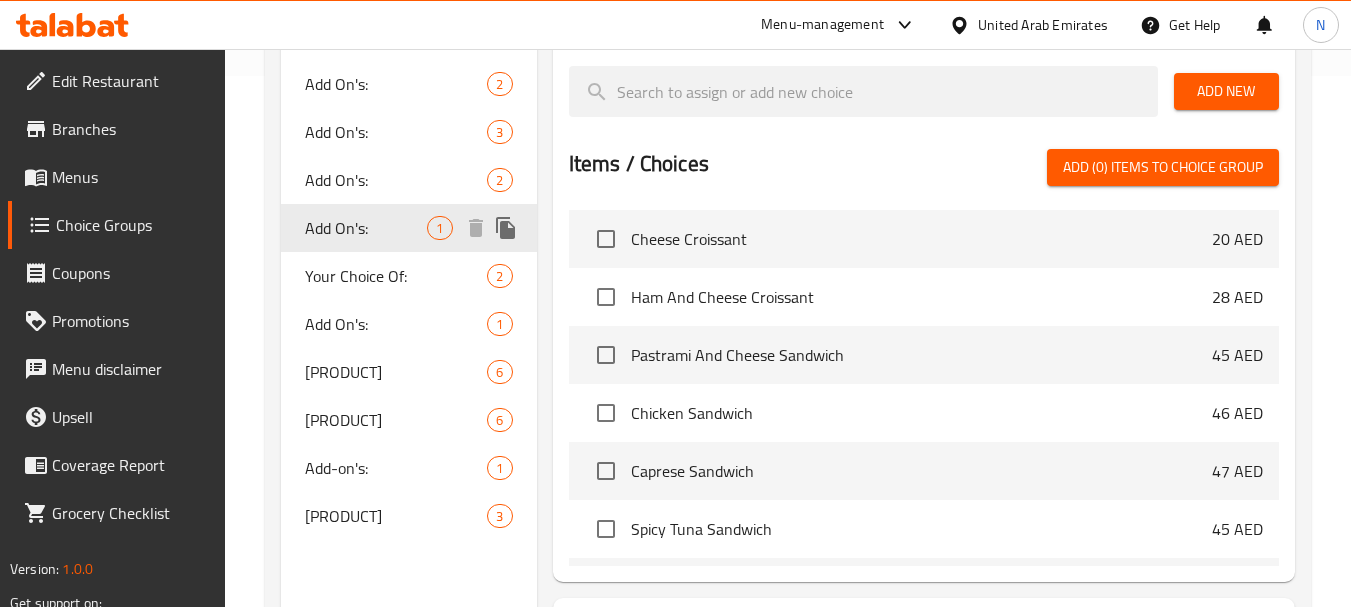 type on "Add On's:" 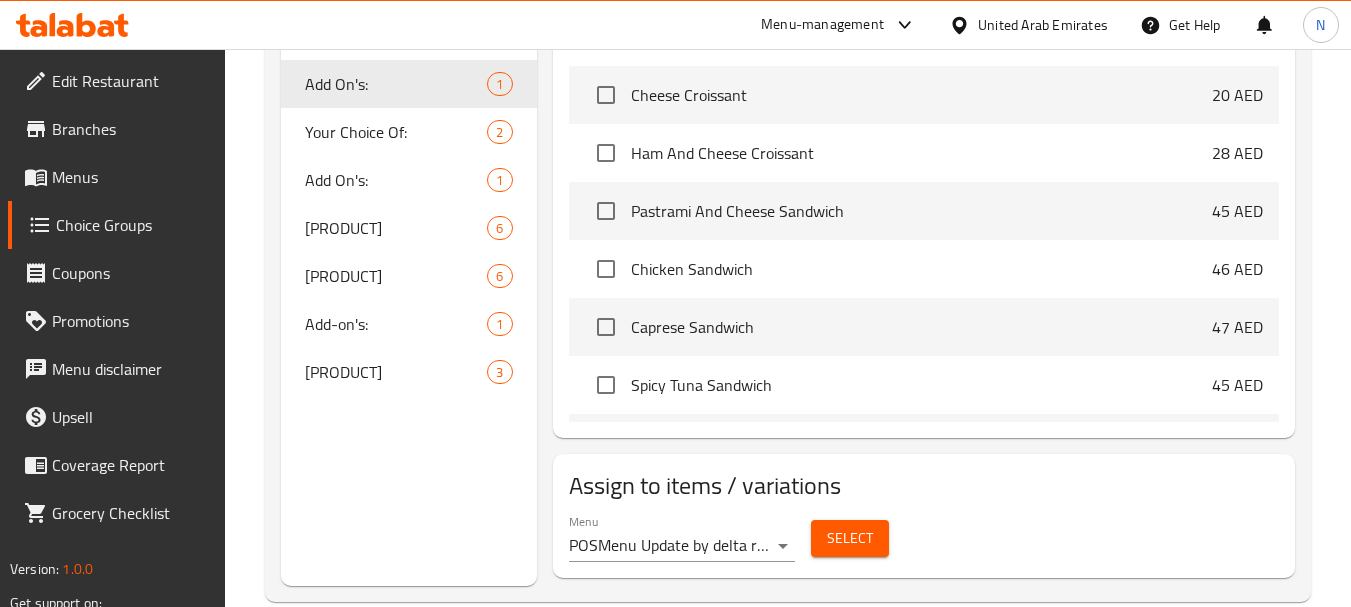 scroll, scrollTop: 682, scrollLeft: 0, axis: vertical 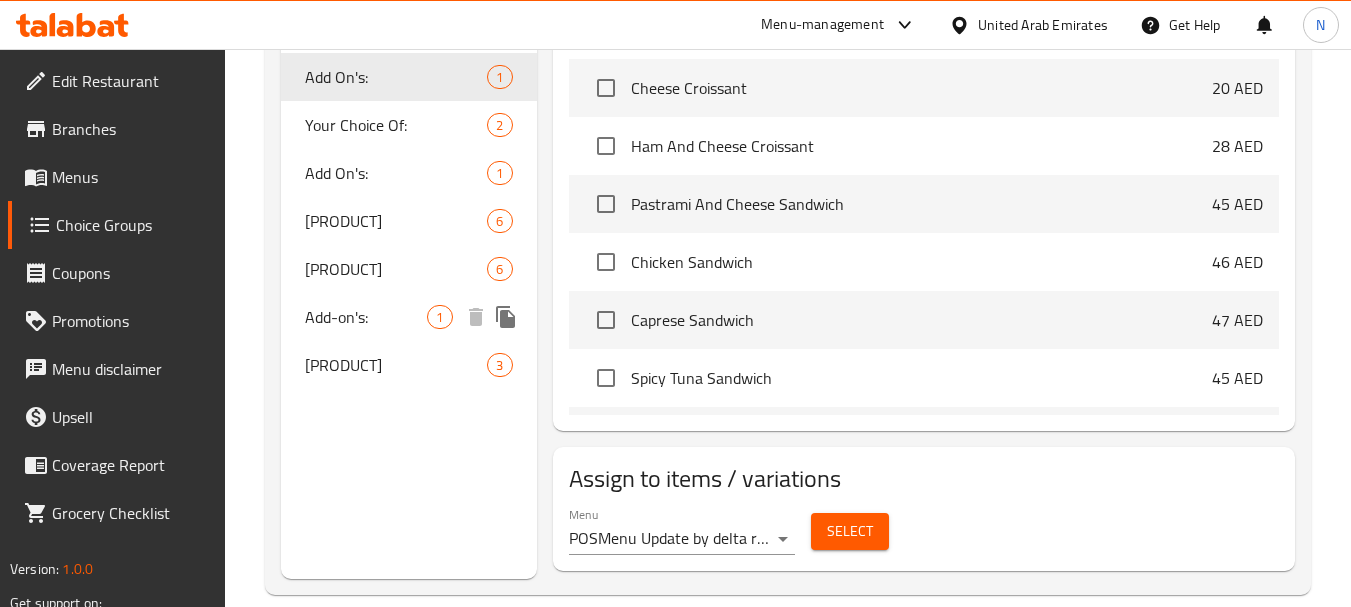 click on "Add-on's: 1" at bounding box center [408, 317] 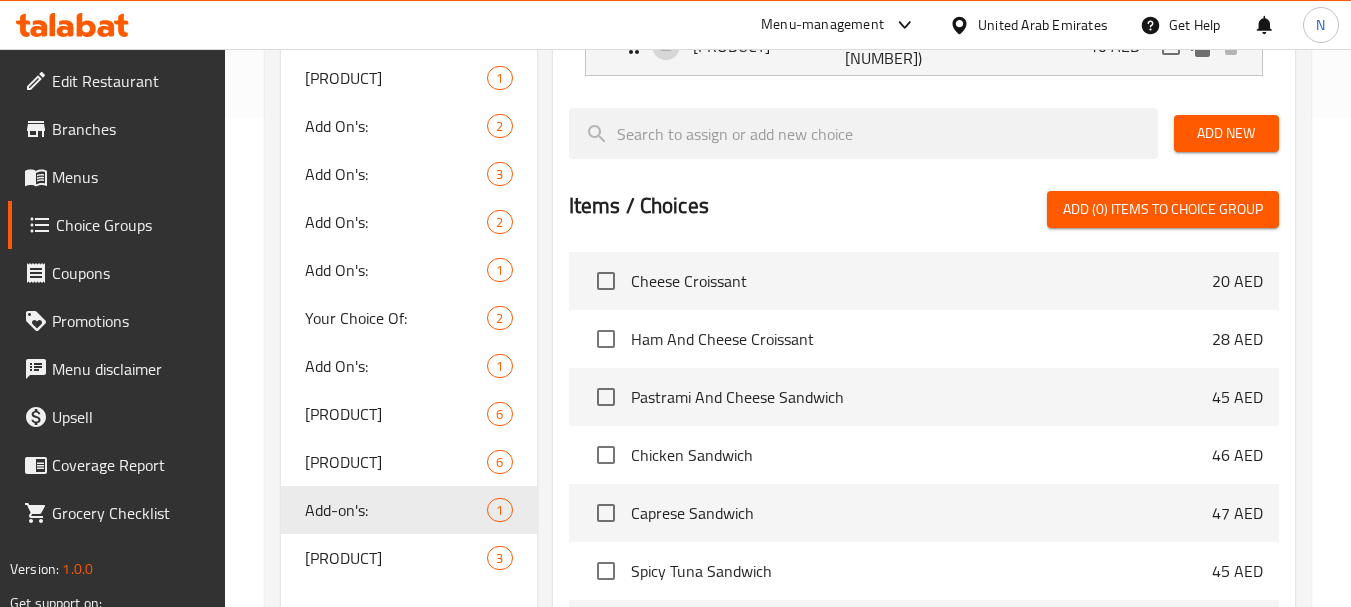 scroll, scrollTop: 493, scrollLeft: 0, axis: vertical 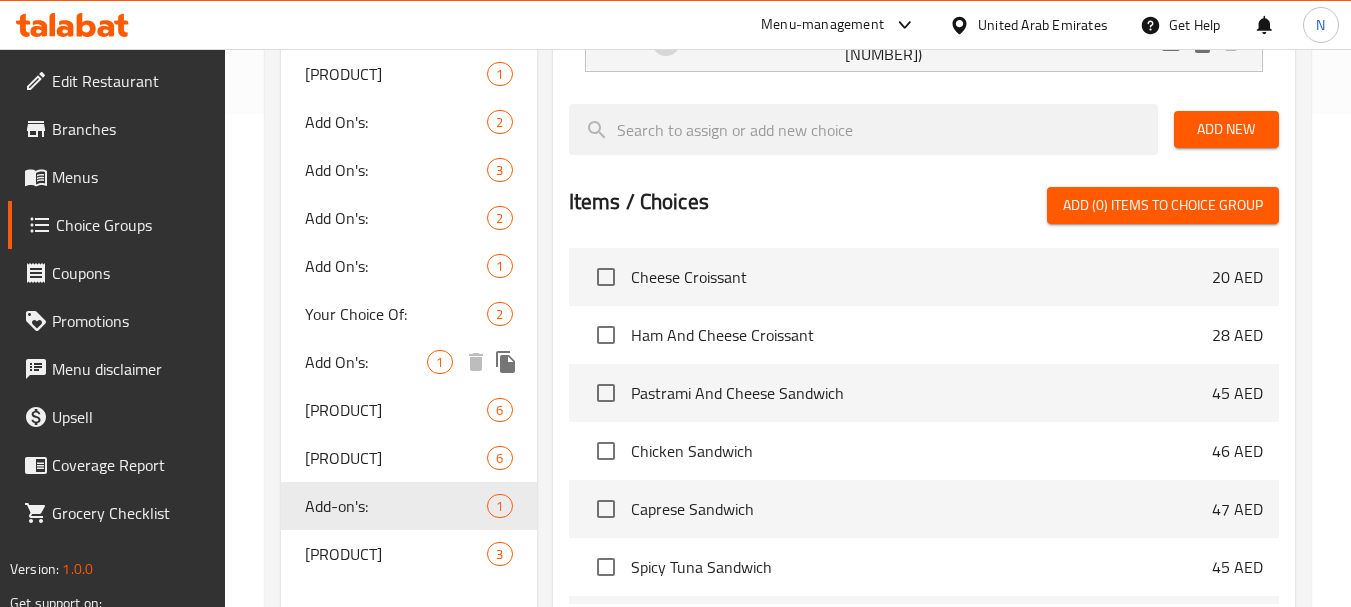 click on "Add On's:" at bounding box center (366, 362) 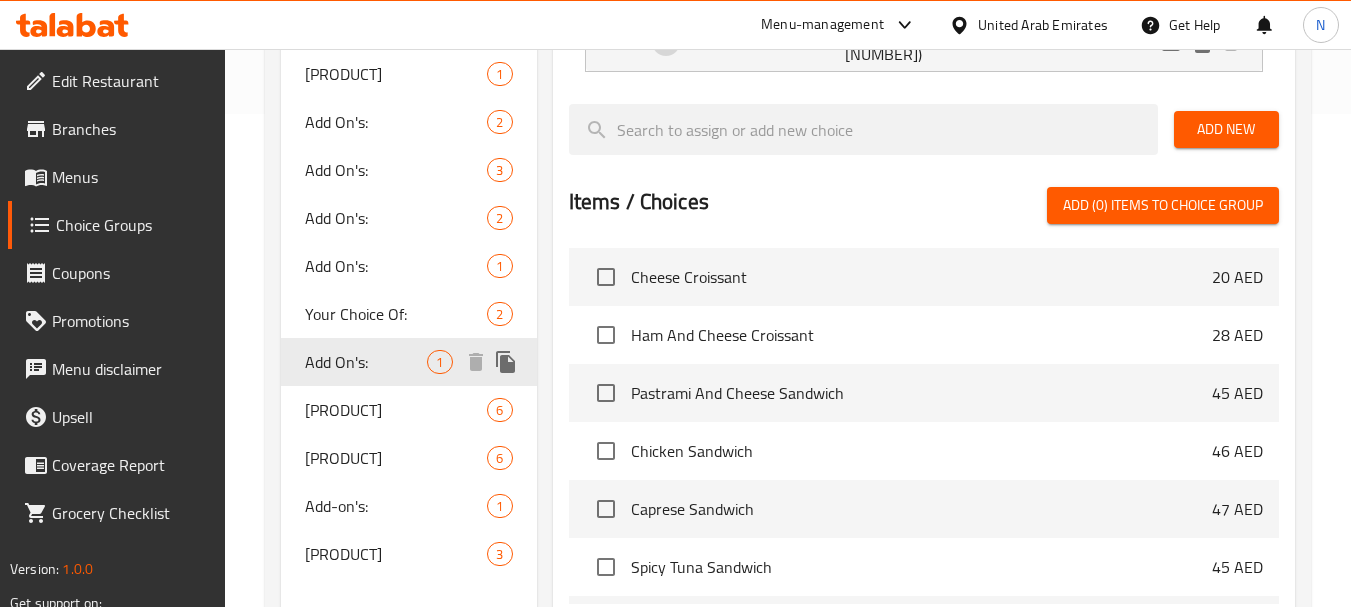 type on "Add On's:" 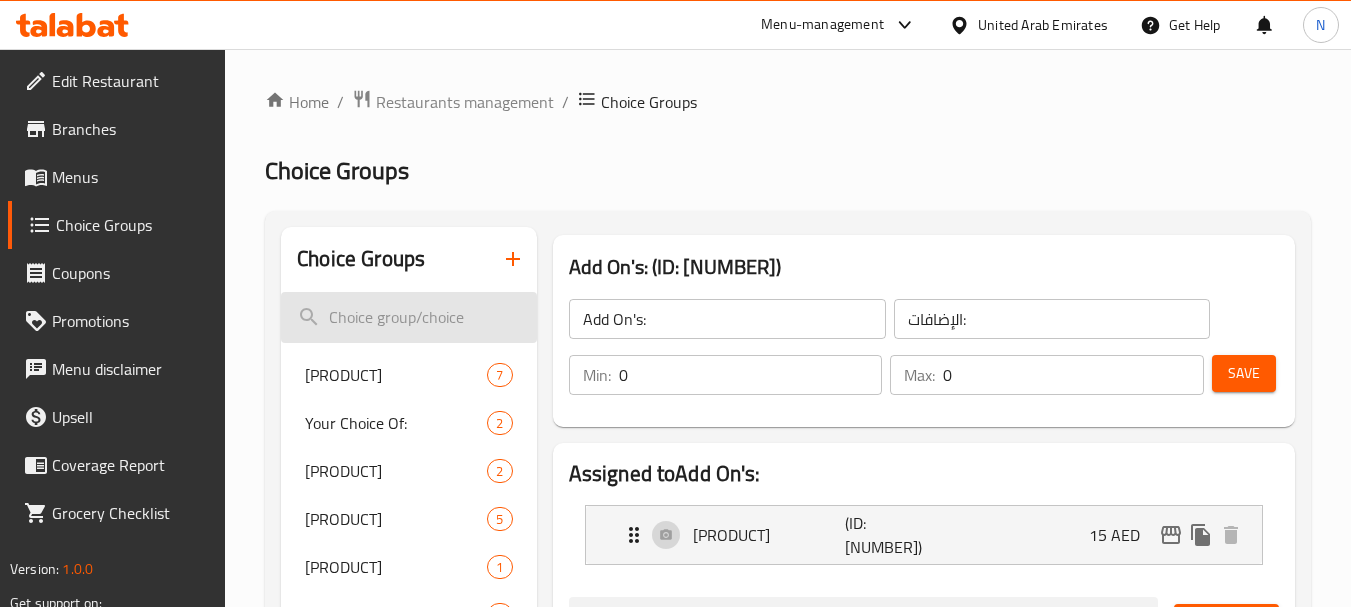 scroll, scrollTop: 531, scrollLeft: 0, axis: vertical 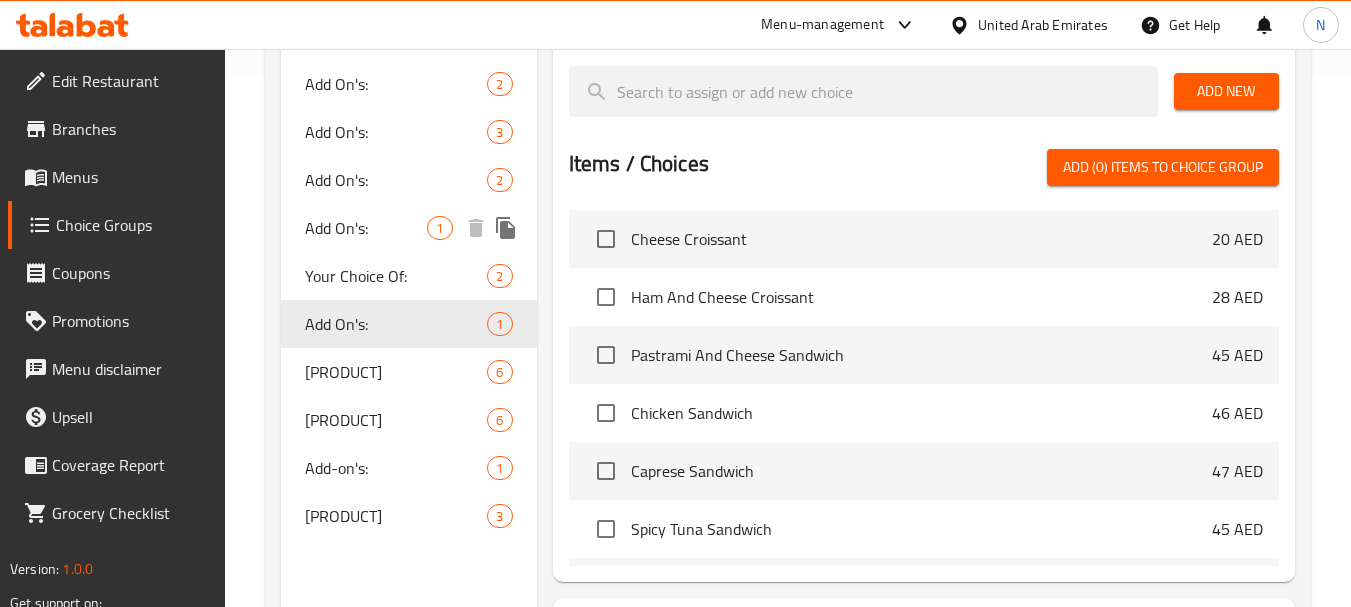 click on "Add On's:" at bounding box center [366, 228] 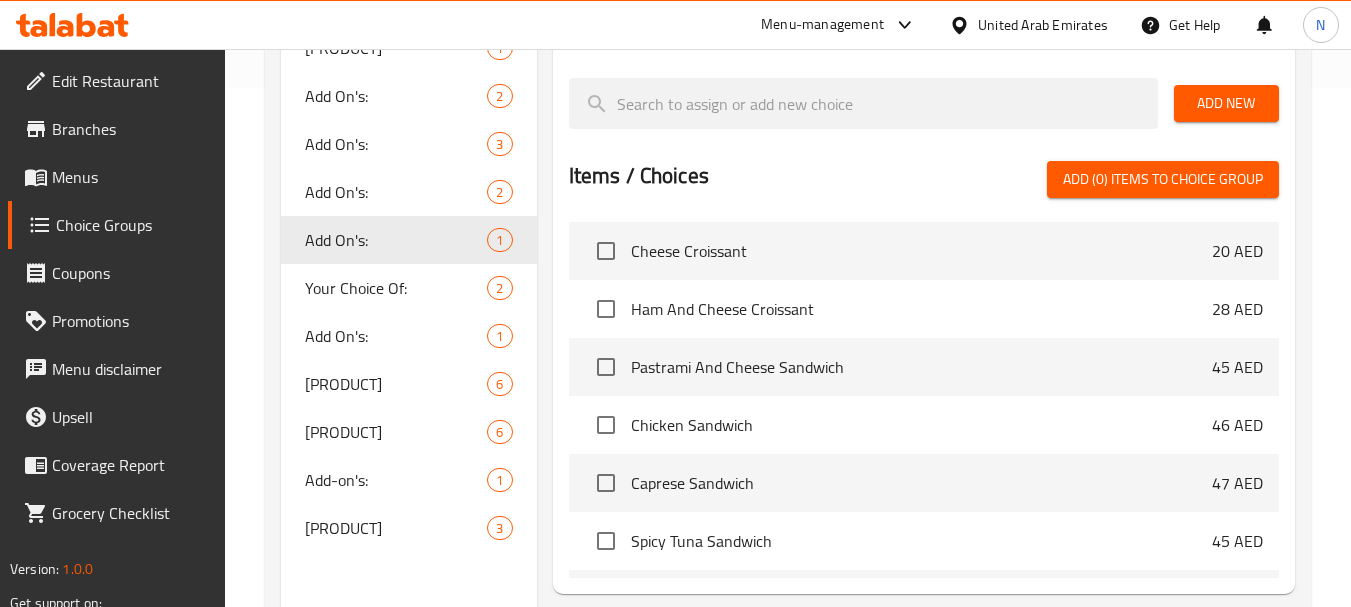 scroll, scrollTop: 531, scrollLeft: 0, axis: vertical 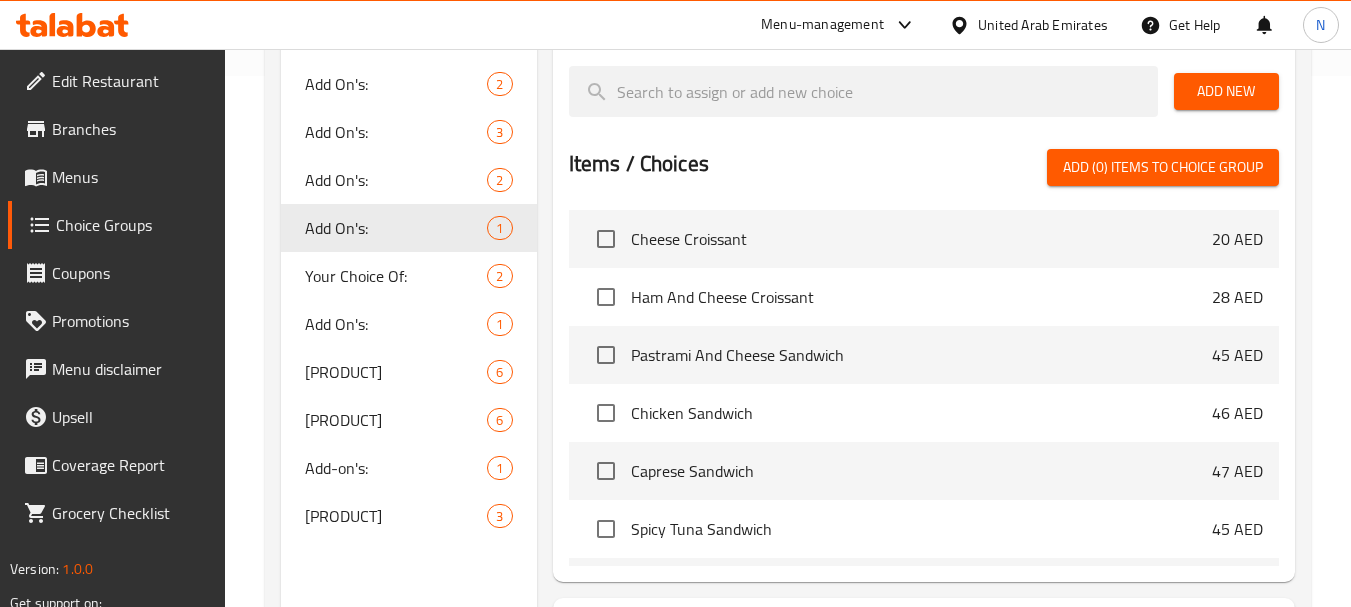 click on "[PRODUCT]: 1" at bounding box center [408, 36] 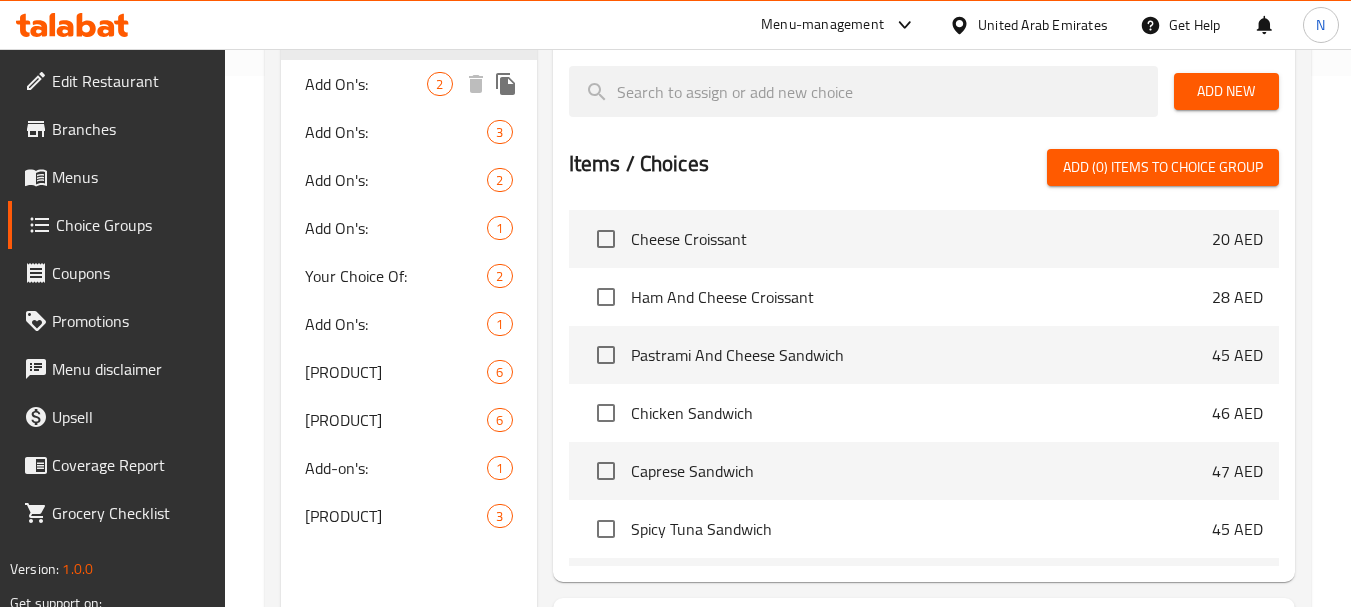 scroll, scrollTop: 0, scrollLeft: 0, axis: both 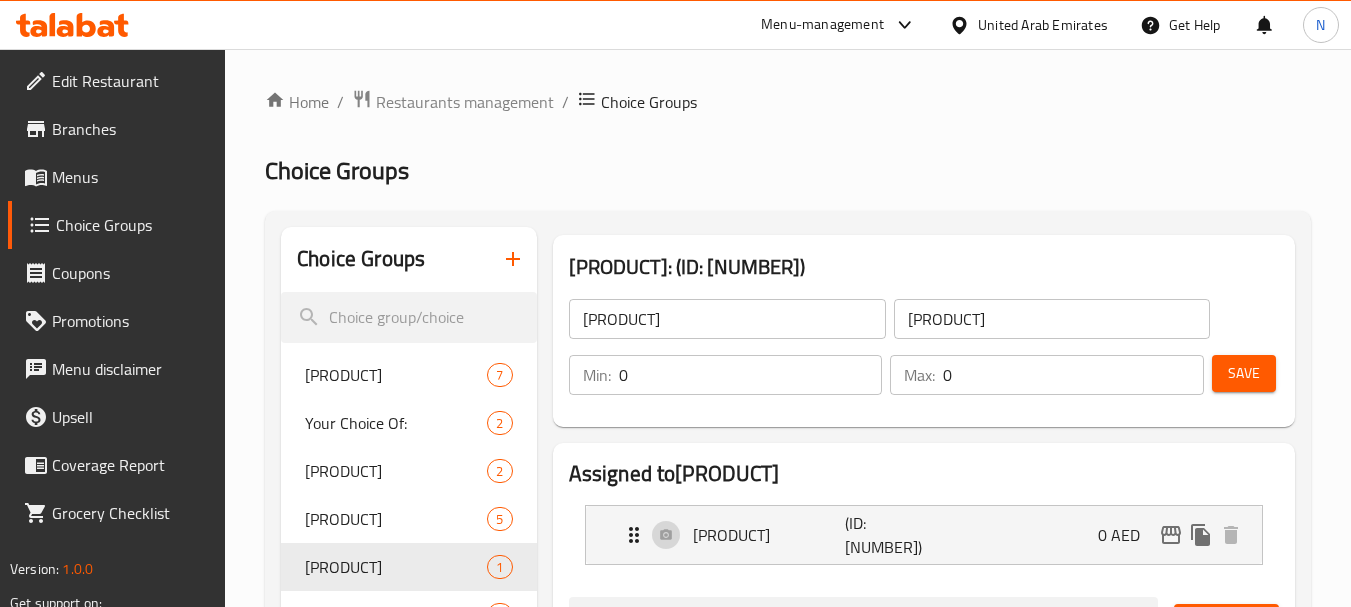 click on "Menus" at bounding box center [117, 177] 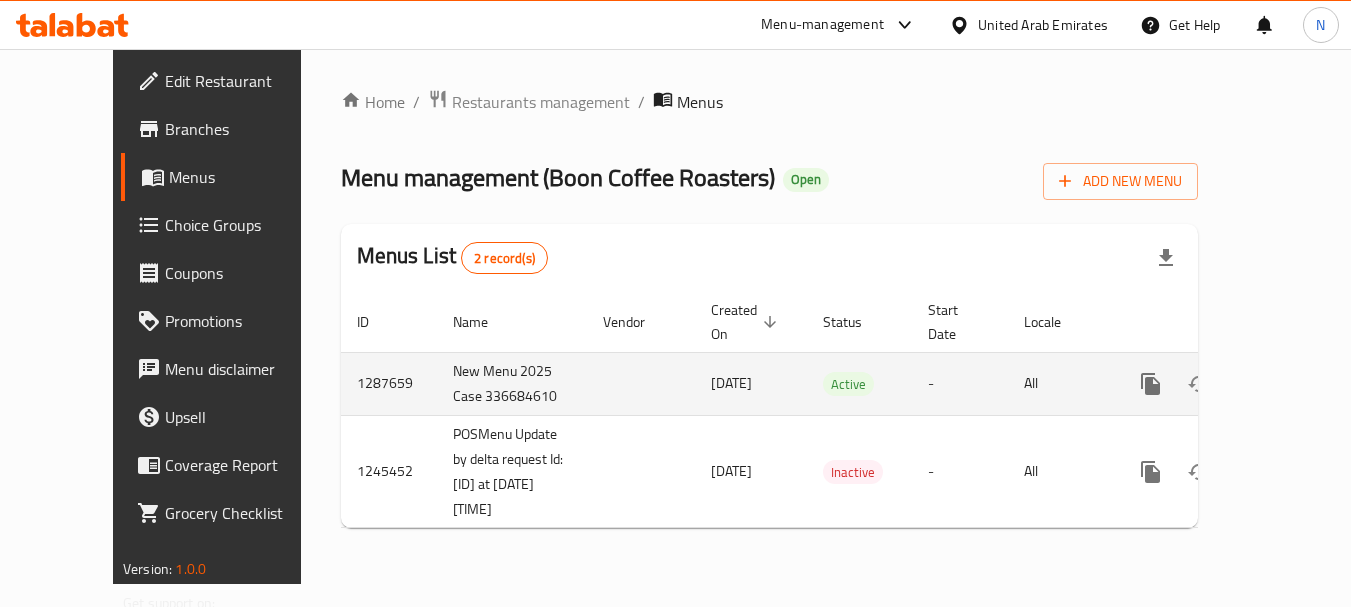 click 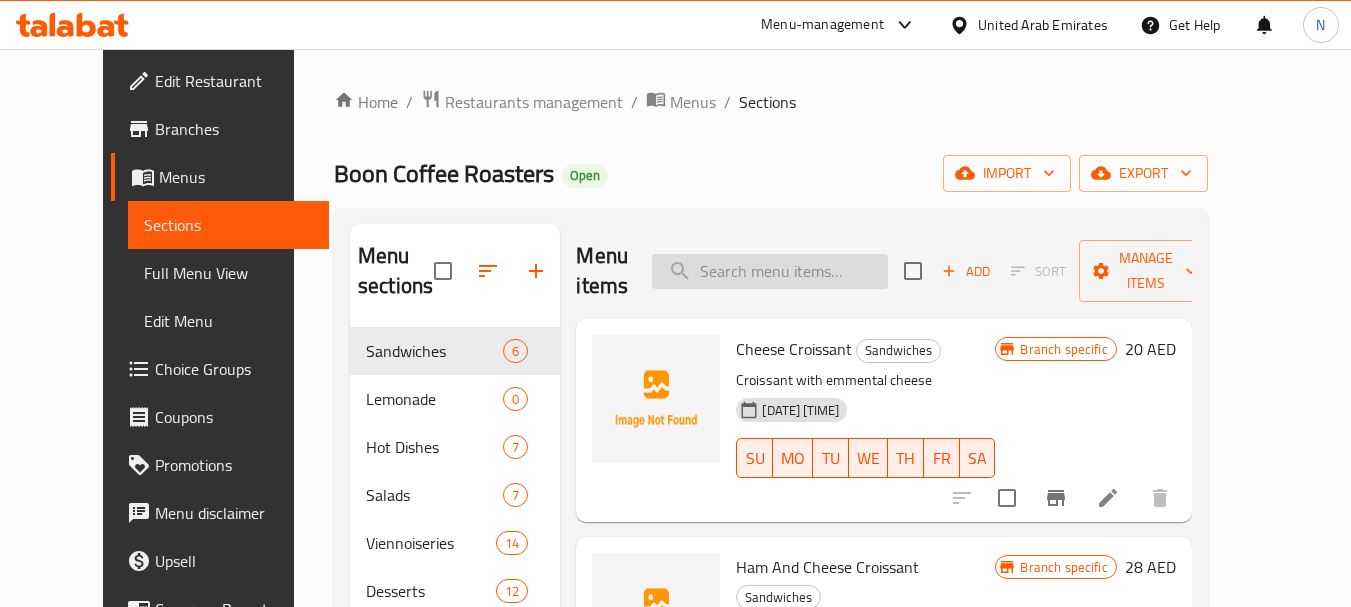 click at bounding box center [770, 271] 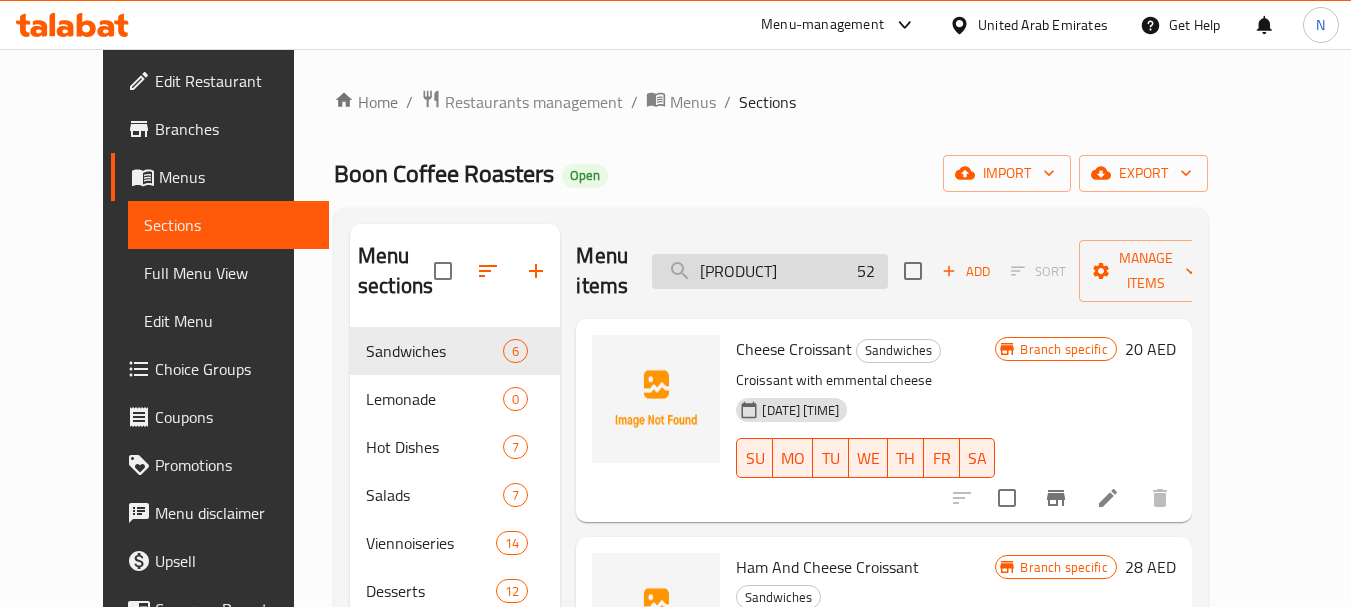 scroll, scrollTop: 0, scrollLeft: 28, axis: horizontal 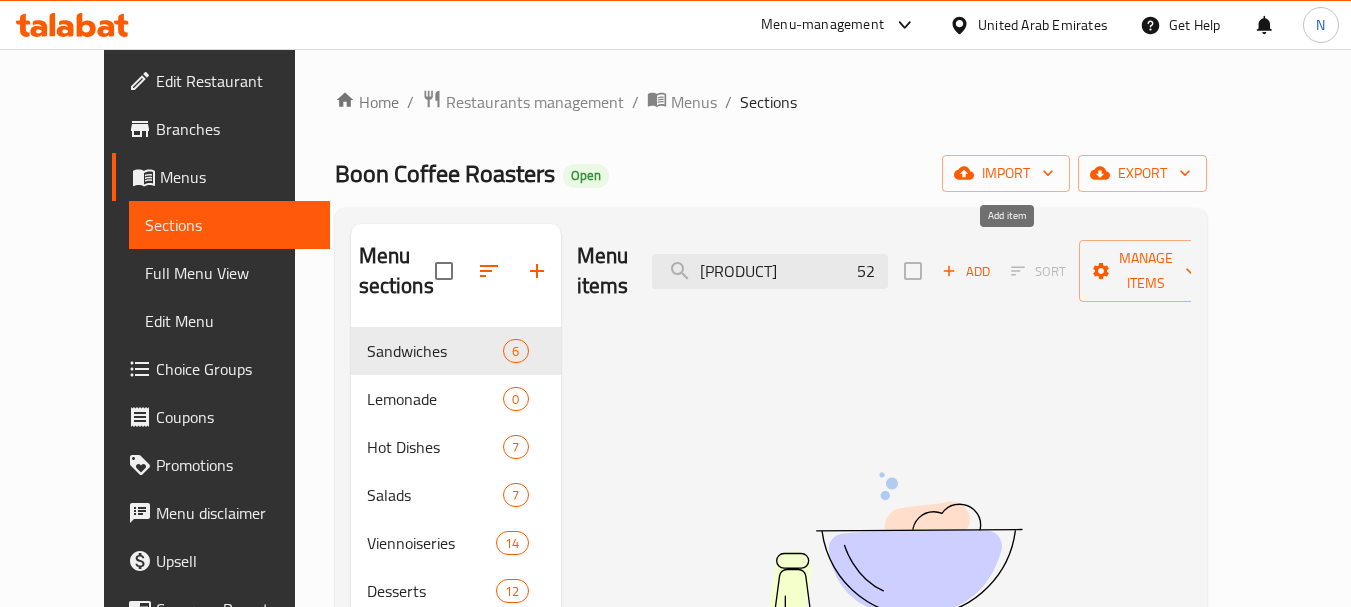 drag, startPoint x: 824, startPoint y: 262, endPoint x: 1021, endPoint y: 265, distance: 197.02284 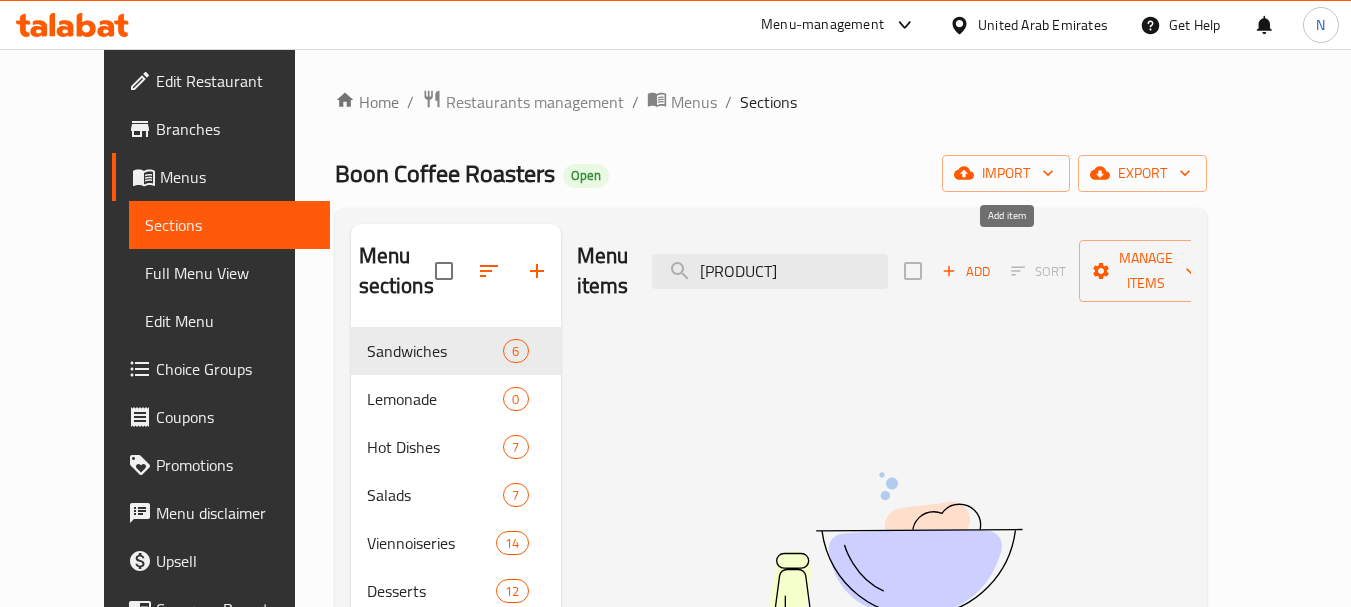 scroll, scrollTop: 0, scrollLeft: 0, axis: both 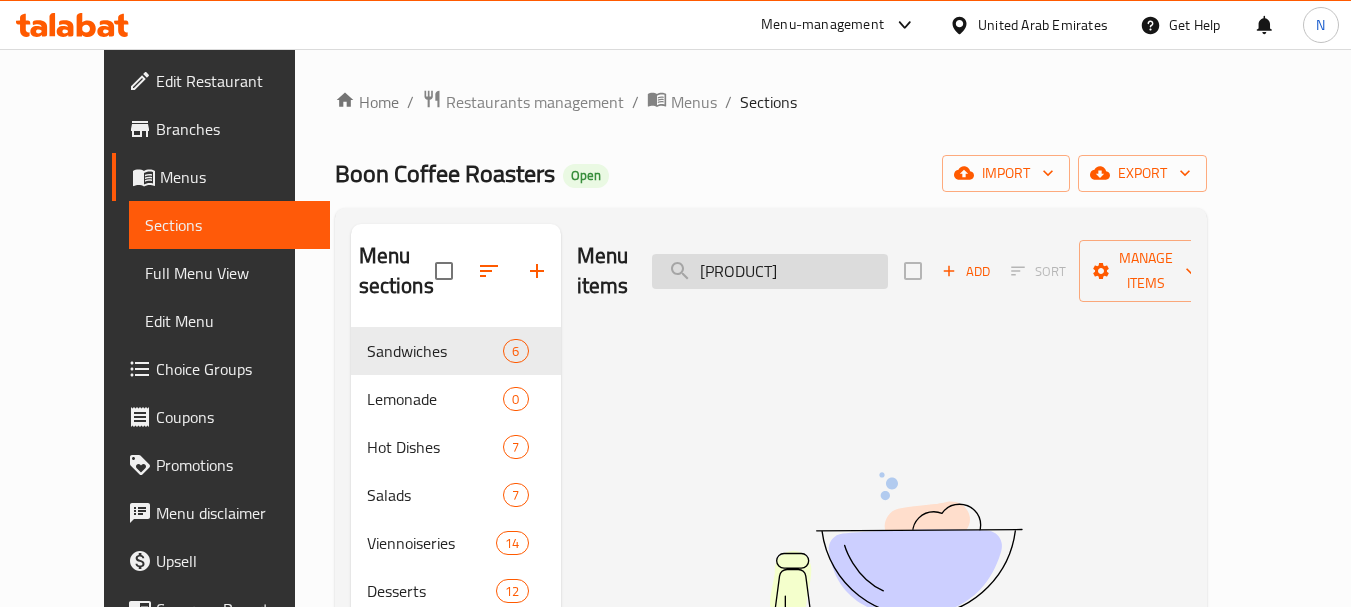 drag, startPoint x: 763, startPoint y: 256, endPoint x: 711, endPoint y: 257, distance: 52.009613 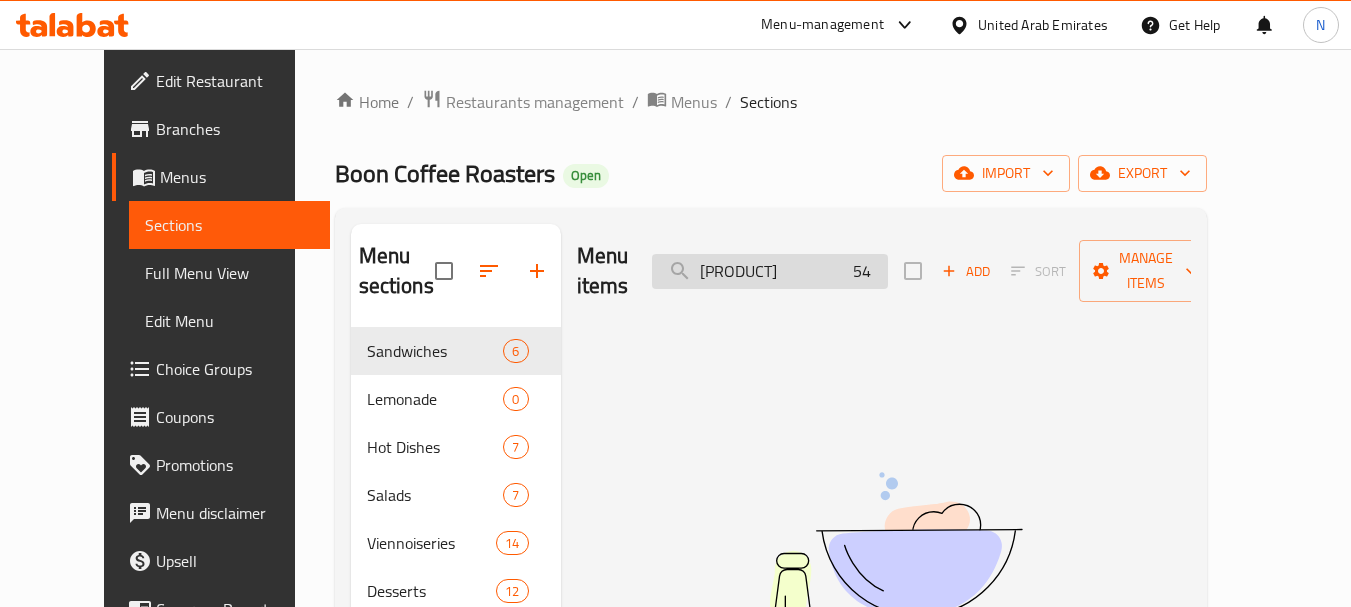 scroll, scrollTop: 0, scrollLeft: 18, axis: horizontal 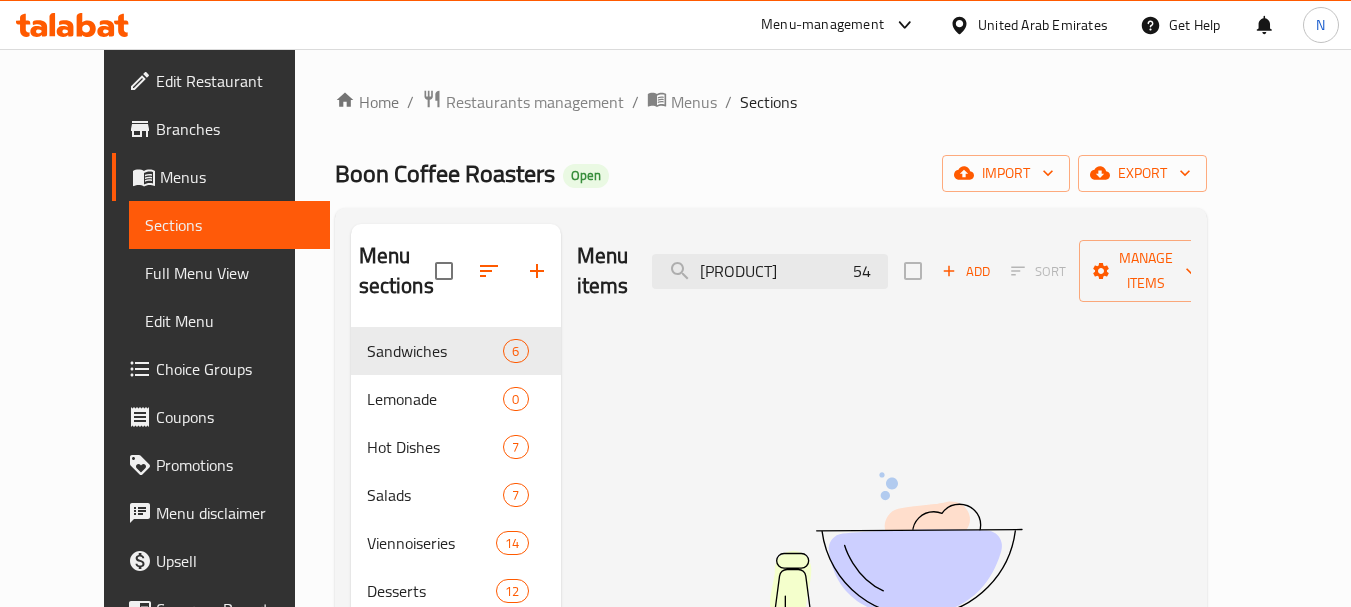 drag, startPoint x: 831, startPoint y: 254, endPoint x: 1006, endPoint y: 290, distance: 178.66449 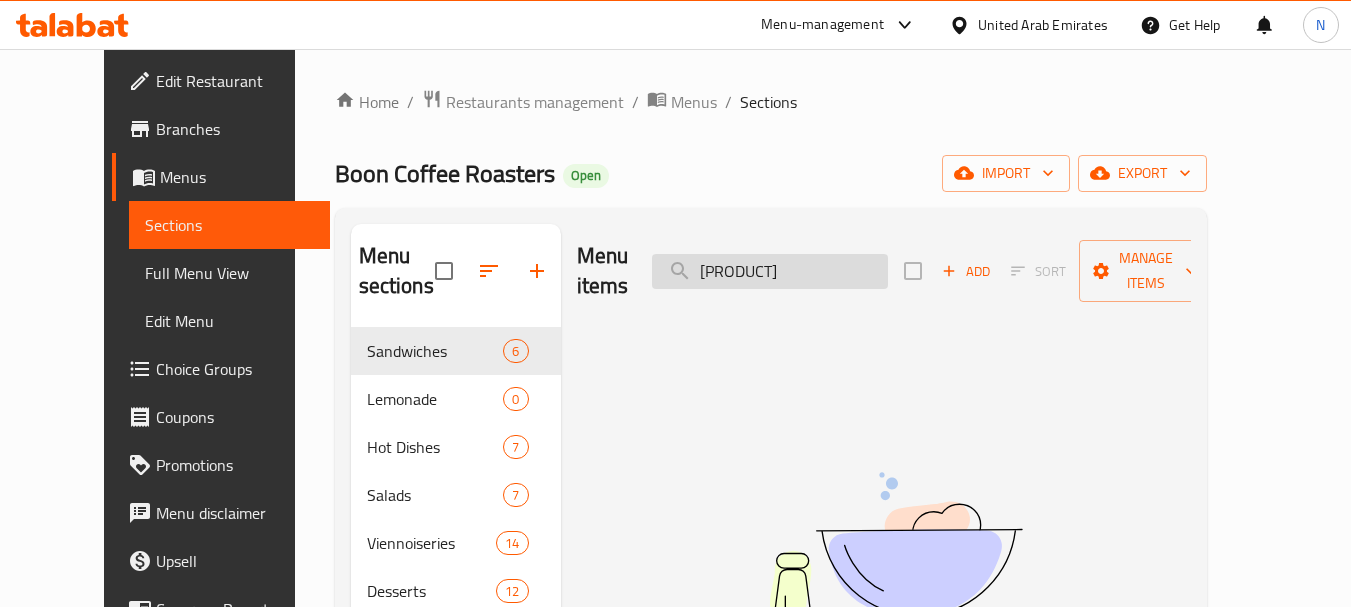 scroll, scrollTop: 0, scrollLeft: 0, axis: both 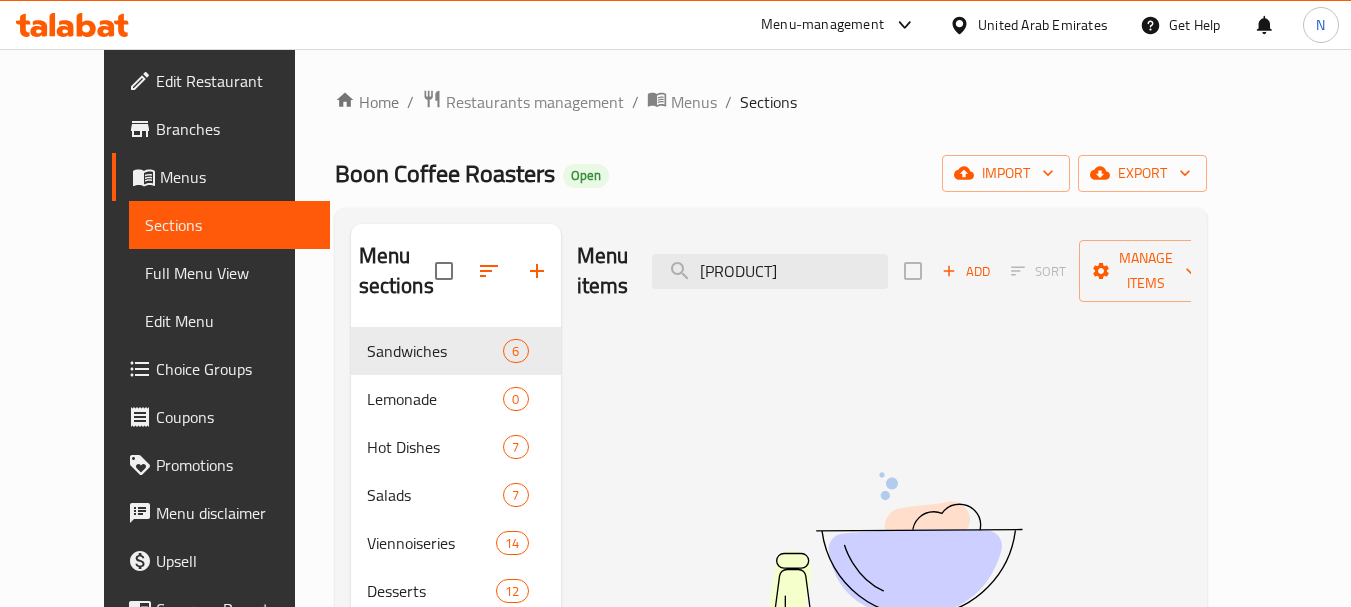drag, startPoint x: 768, startPoint y: 266, endPoint x: 631, endPoint y: 248, distance: 138.17743 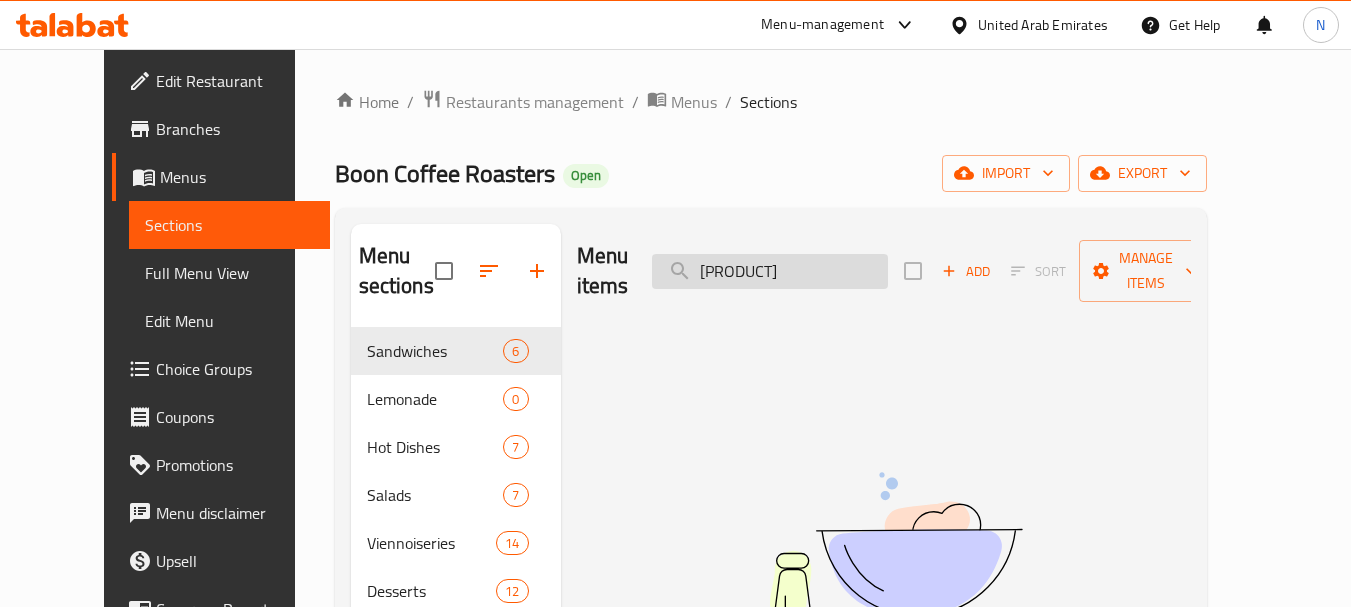 click on "[PRODUCT]" at bounding box center [770, 271] 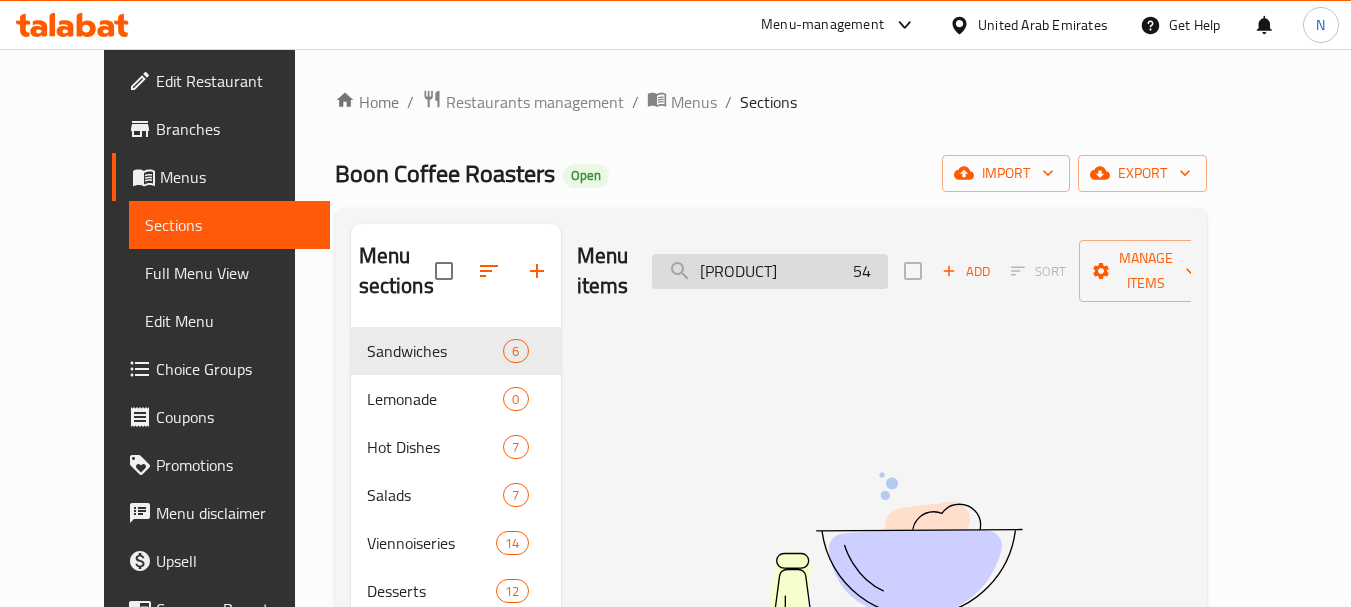 scroll, scrollTop: 0, scrollLeft: 20, axis: horizontal 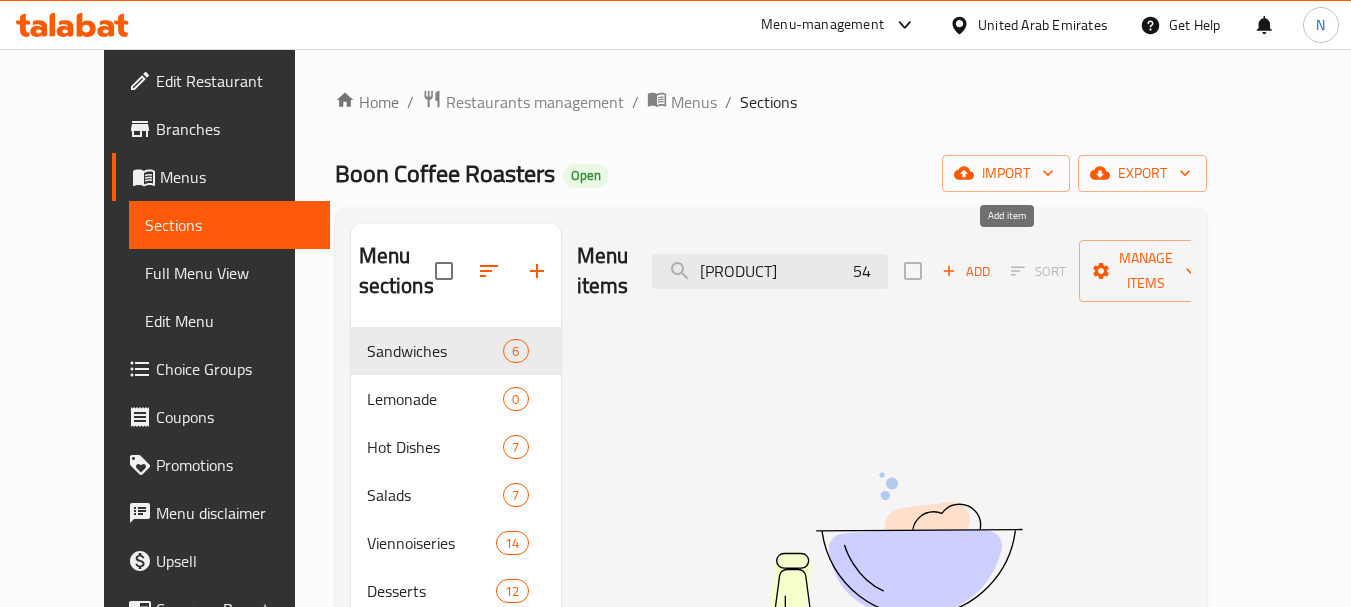 drag, startPoint x: 828, startPoint y: 258, endPoint x: 990, endPoint y: 266, distance: 162.19742 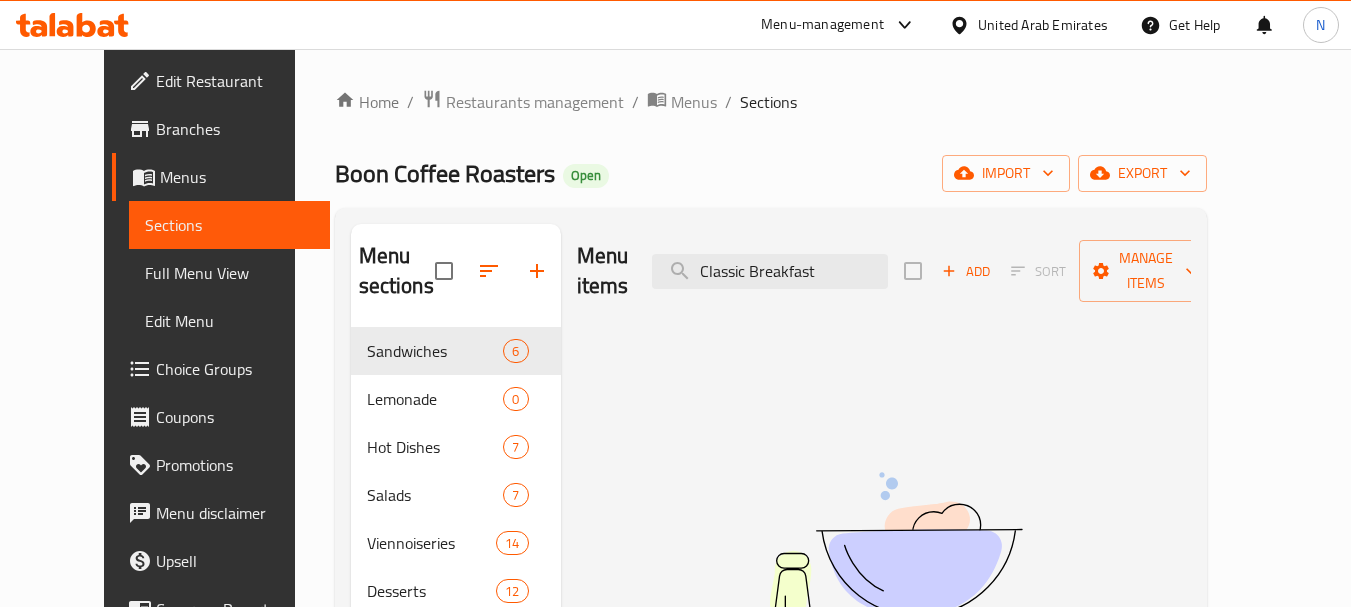 scroll, scrollTop: 0, scrollLeft: 0, axis: both 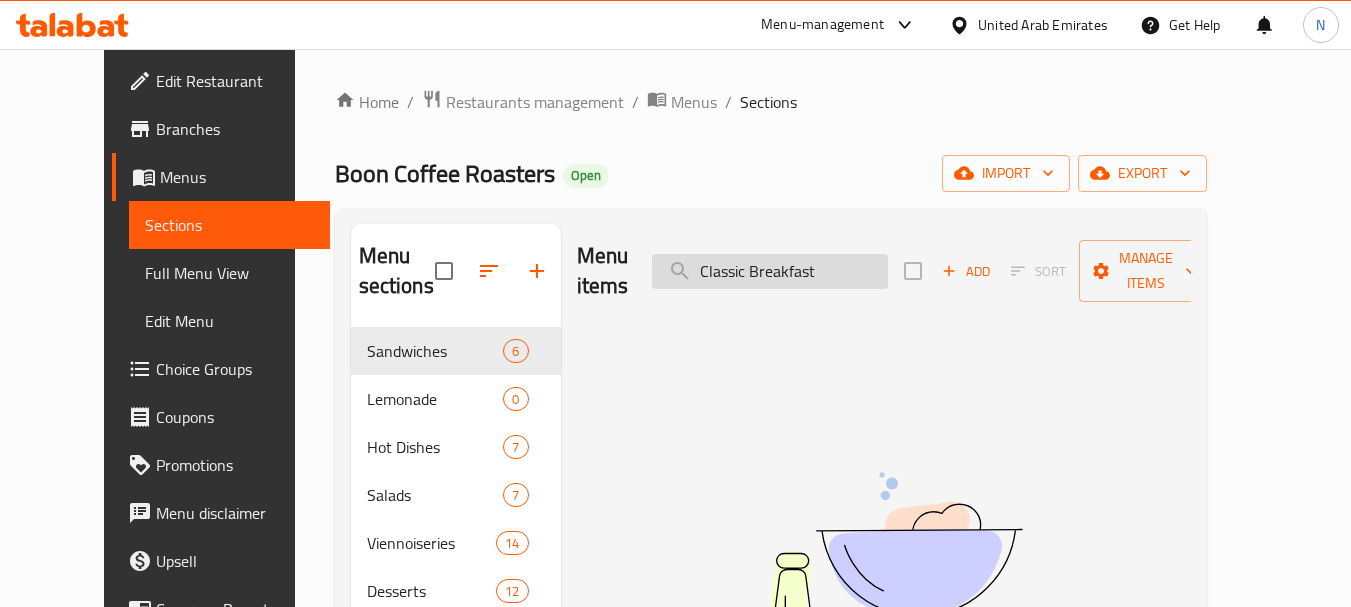 click on "Classic Breakfast" at bounding box center [770, 271] 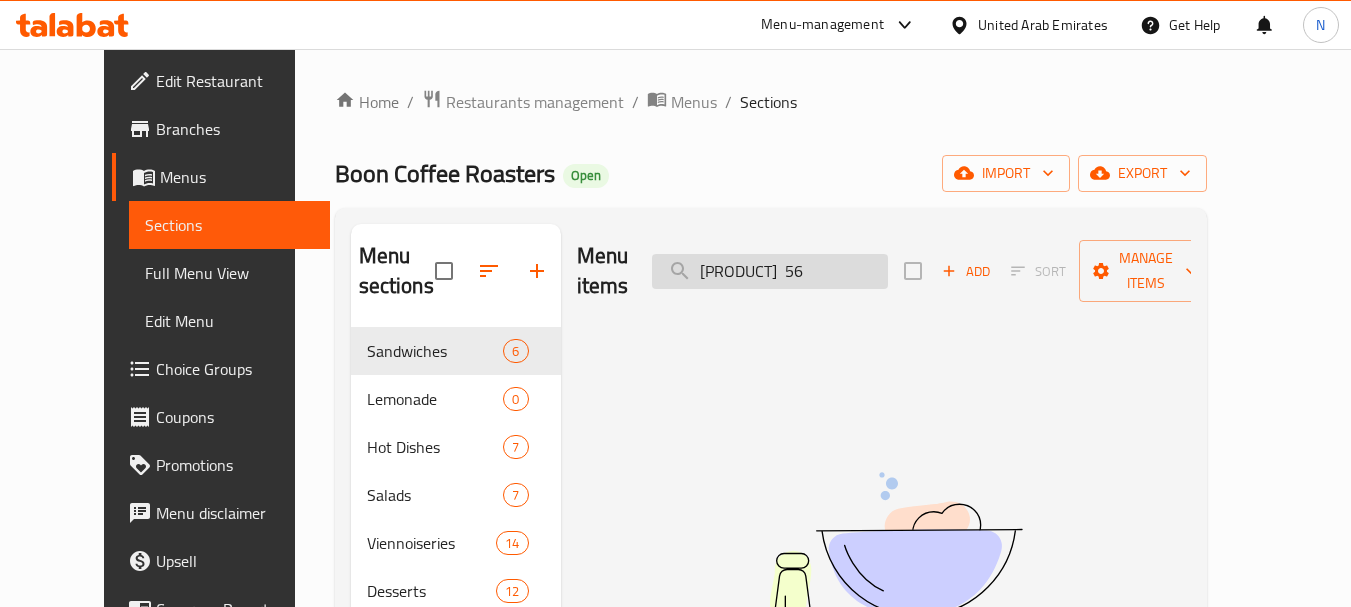 scroll, scrollTop: 0, scrollLeft: 44, axis: horizontal 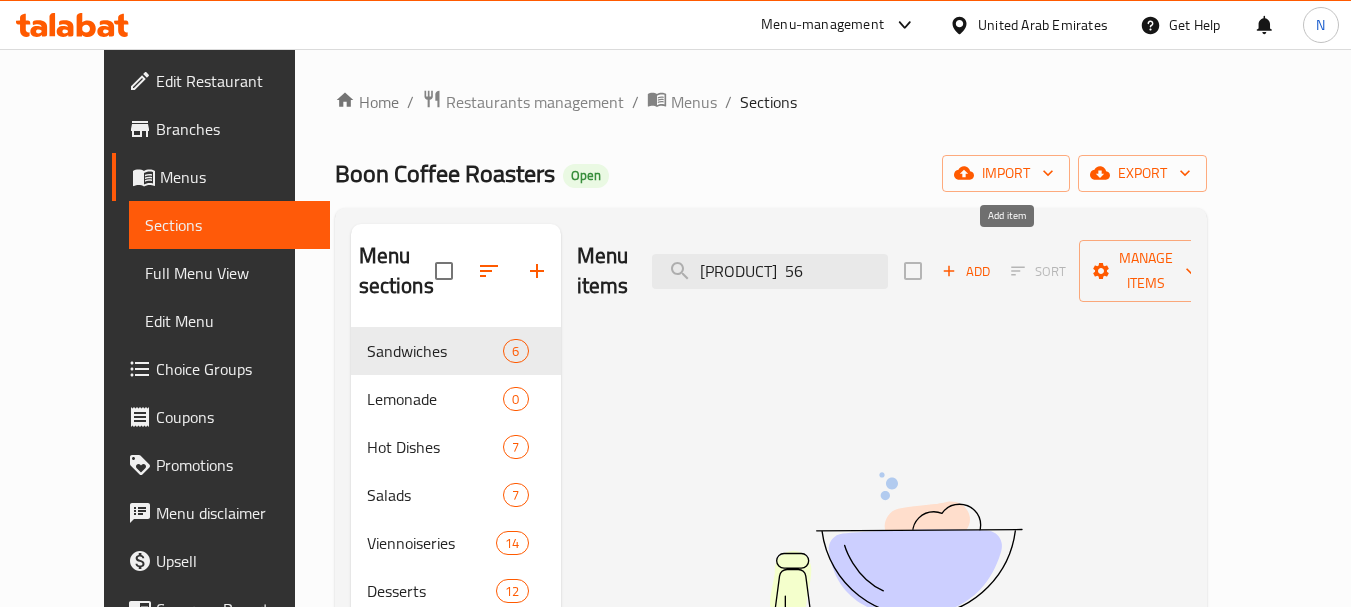 drag, startPoint x: 886, startPoint y: 258, endPoint x: 1029, endPoint y: 268, distance: 143.34923 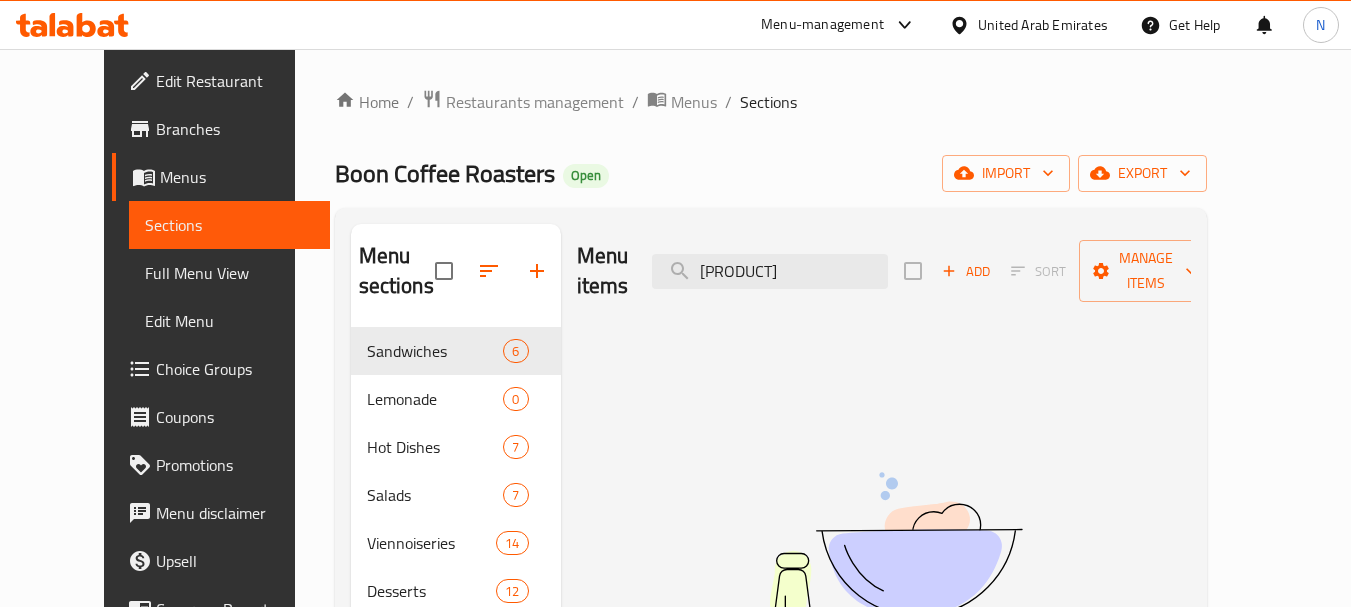 scroll, scrollTop: 0, scrollLeft: 12, axis: horizontal 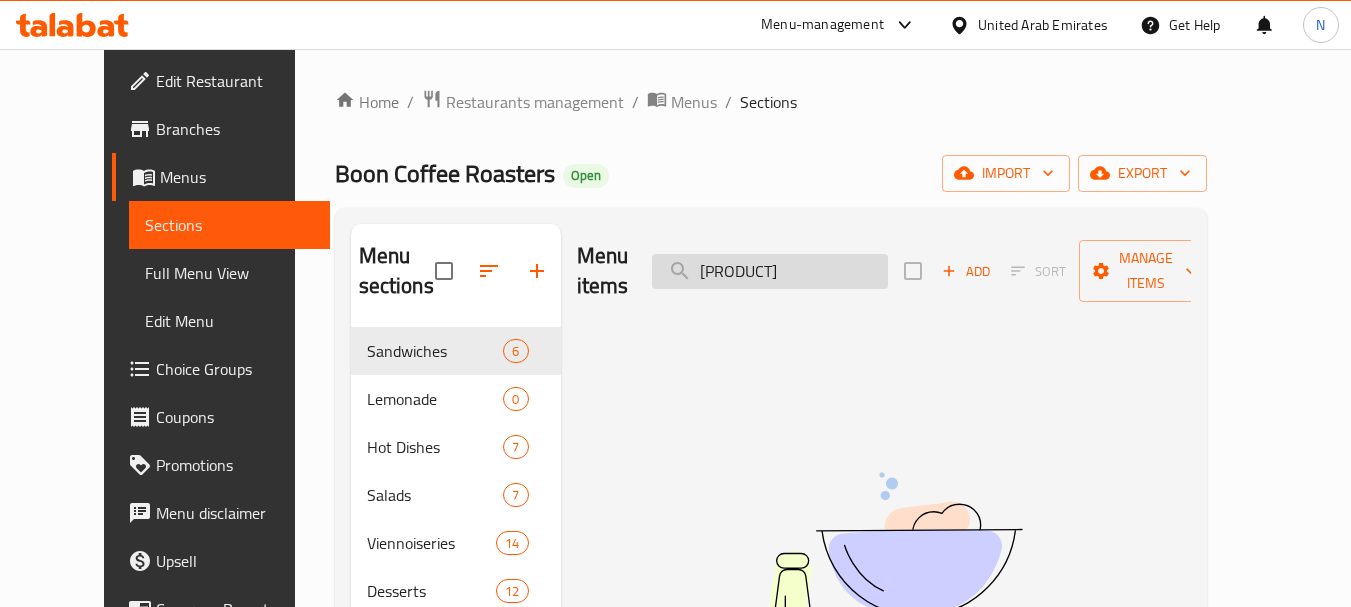 drag, startPoint x: 774, startPoint y: 255, endPoint x: 762, endPoint y: 260, distance: 13 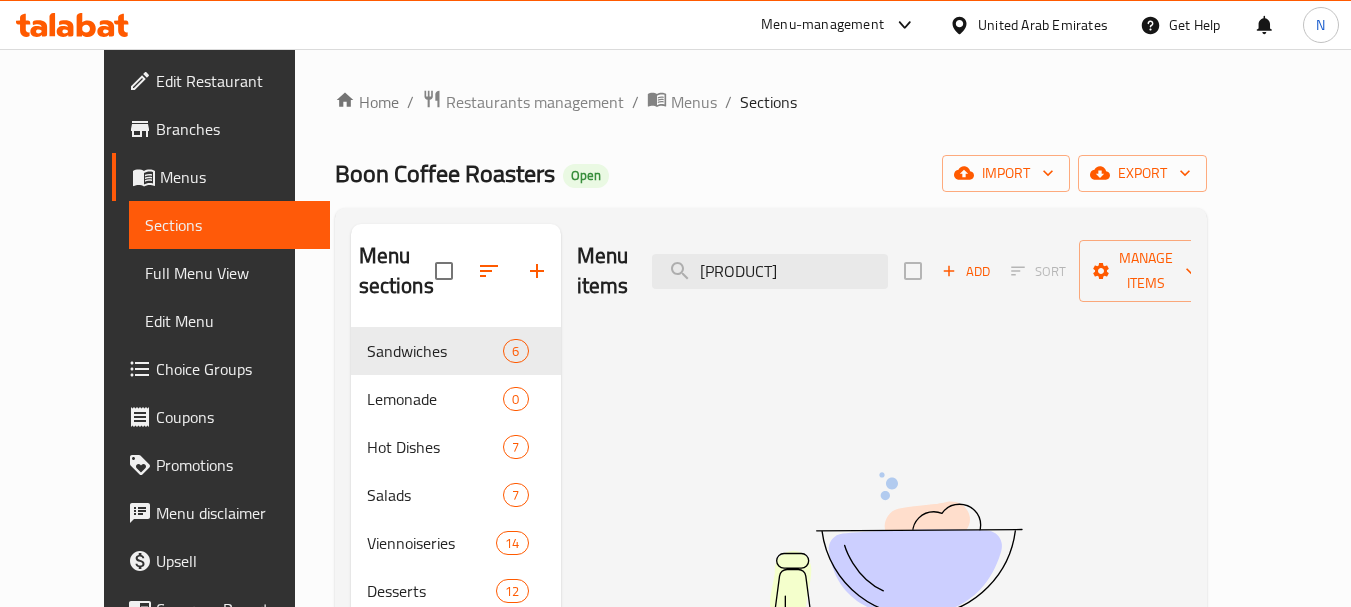 drag, startPoint x: 772, startPoint y: 255, endPoint x: 684, endPoint y: 250, distance: 88.14193 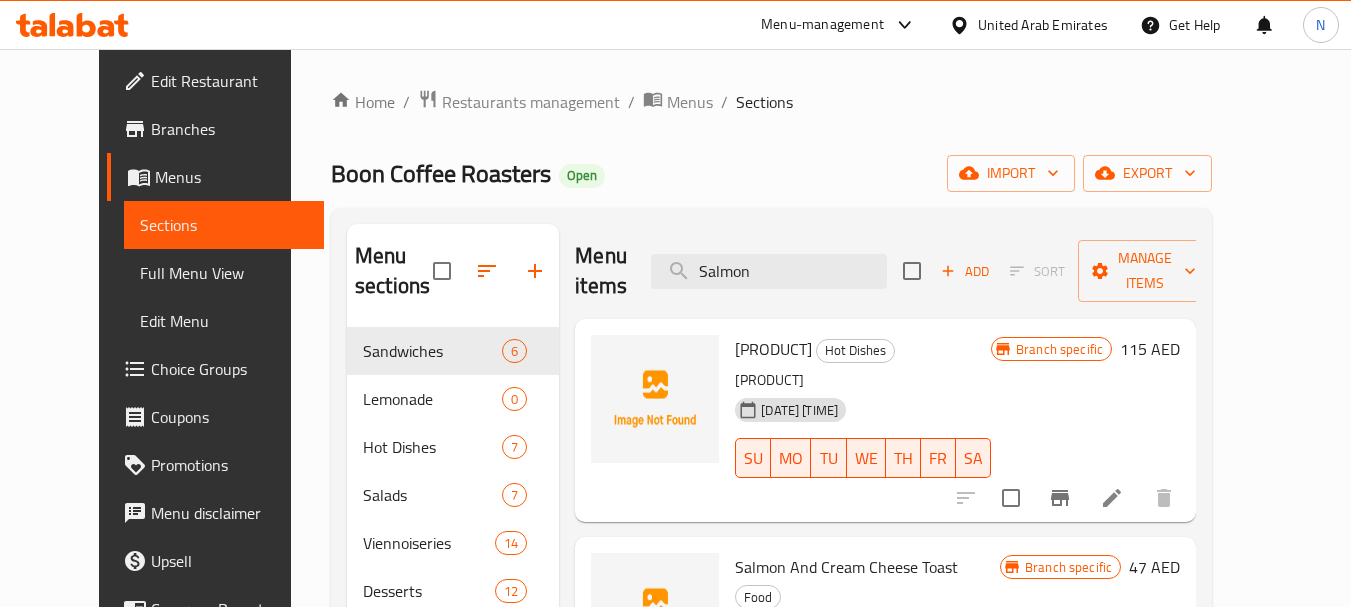 scroll, scrollTop: 531, scrollLeft: 0, axis: vertical 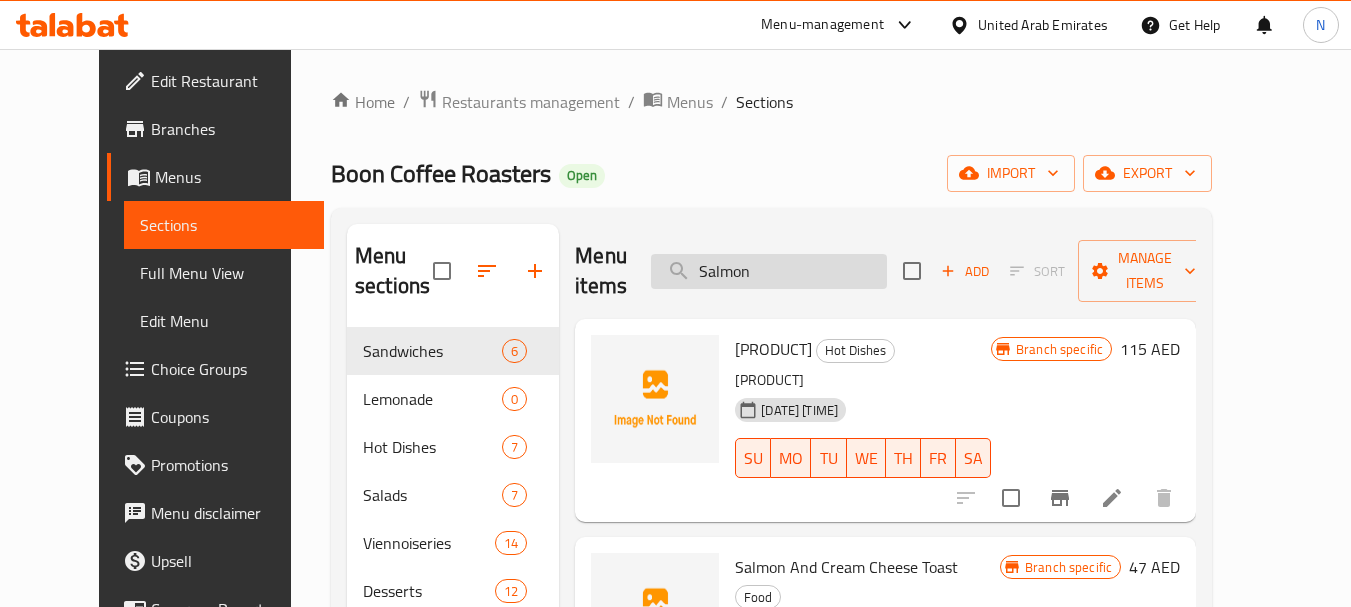click on "Salmon" at bounding box center [769, 271] 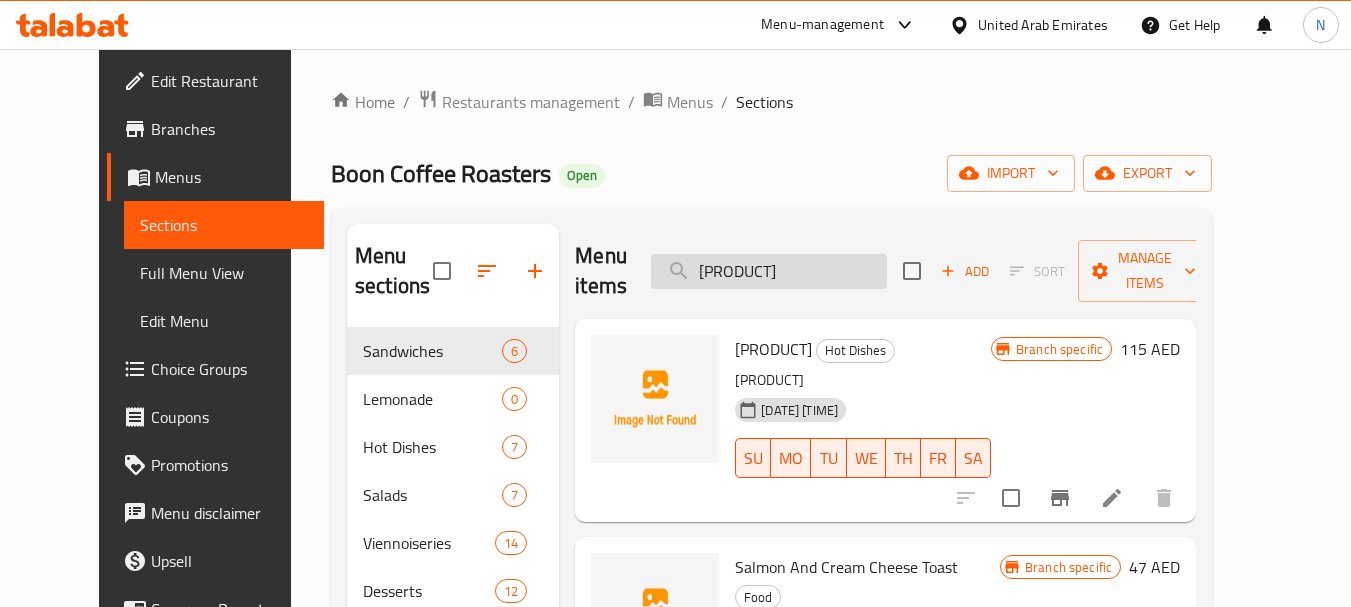 scroll, scrollTop: 0, scrollLeft: 14, axis: horizontal 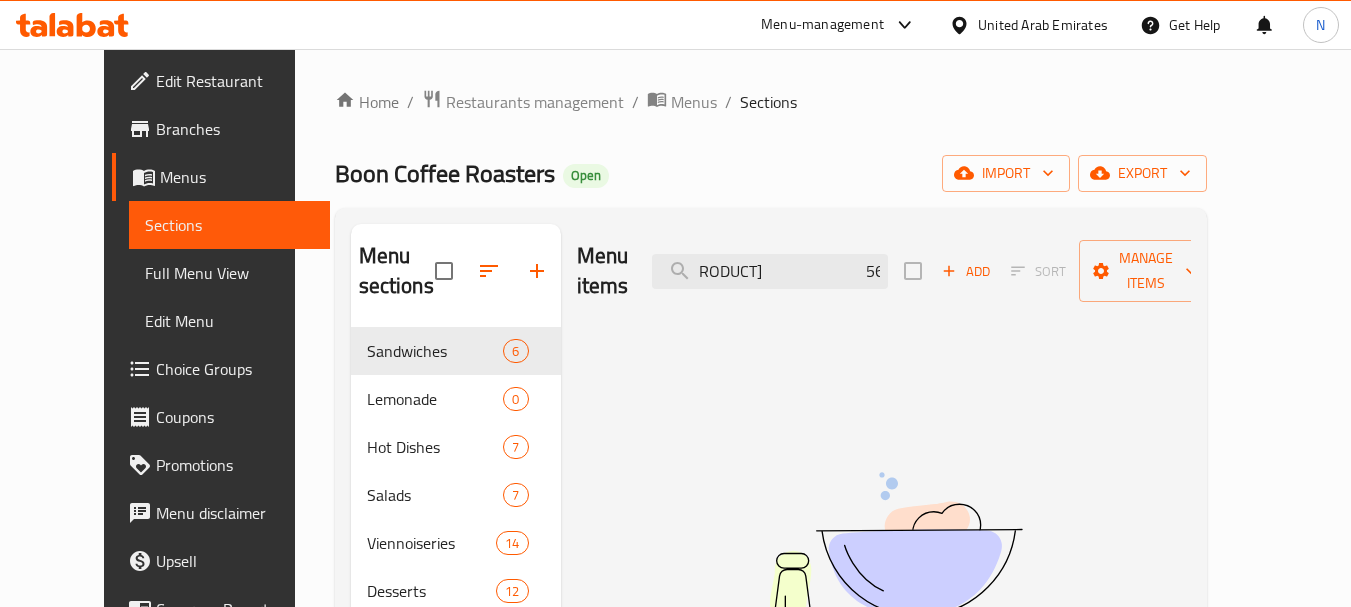 drag, startPoint x: 803, startPoint y: 252, endPoint x: 1027, endPoint y: 284, distance: 226.27417 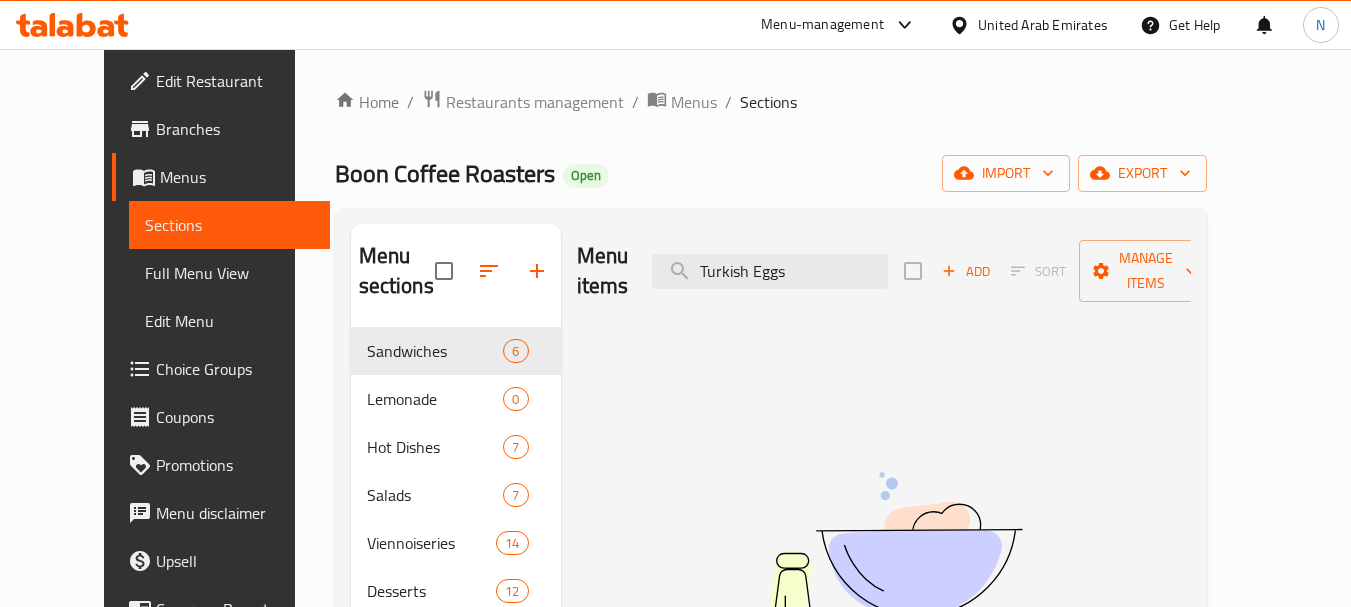 scroll, scrollTop: 0, scrollLeft: 0, axis: both 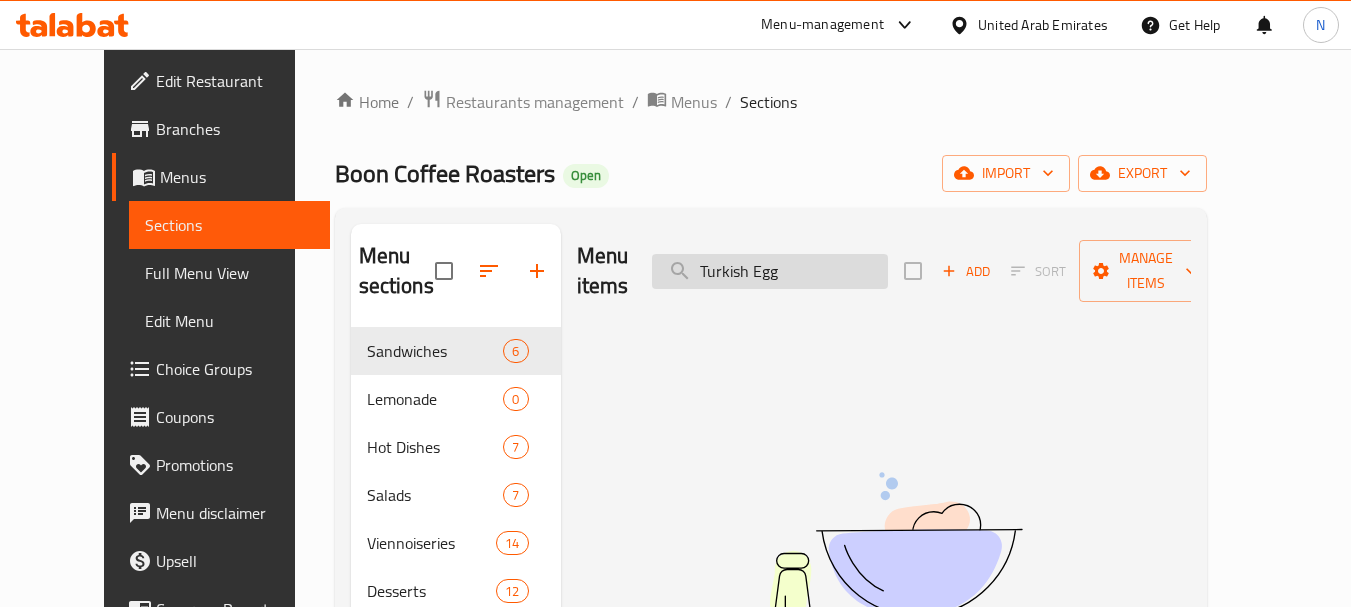 click on "Turkish Egg" at bounding box center [770, 271] 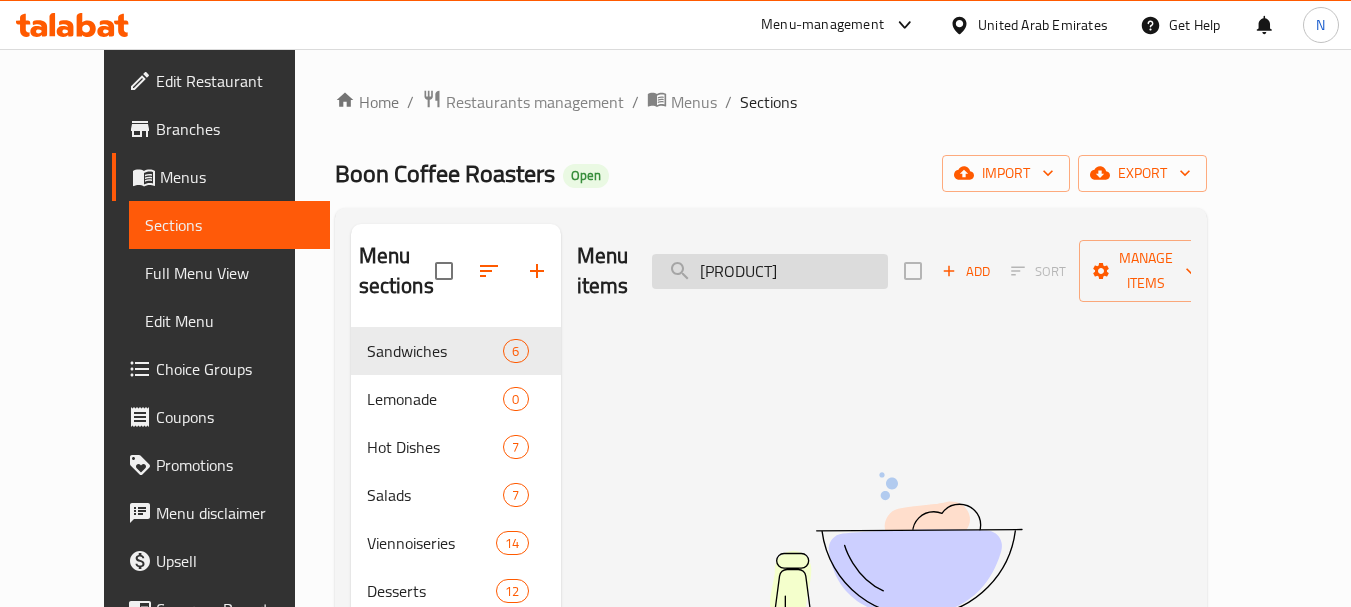 scroll, scrollTop: 0, scrollLeft: 17, axis: horizontal 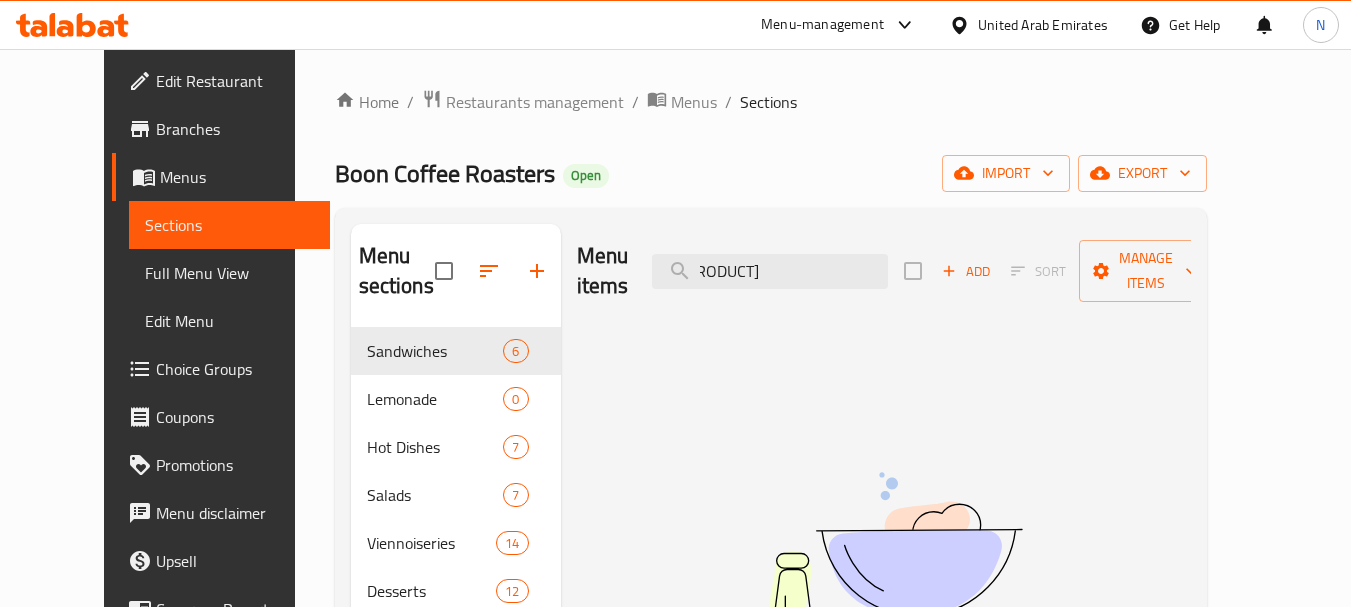drag, startPoint x: 794, startPoint y: 252, endPoint x: 936, endPoint y: 275, distance: 143.85062 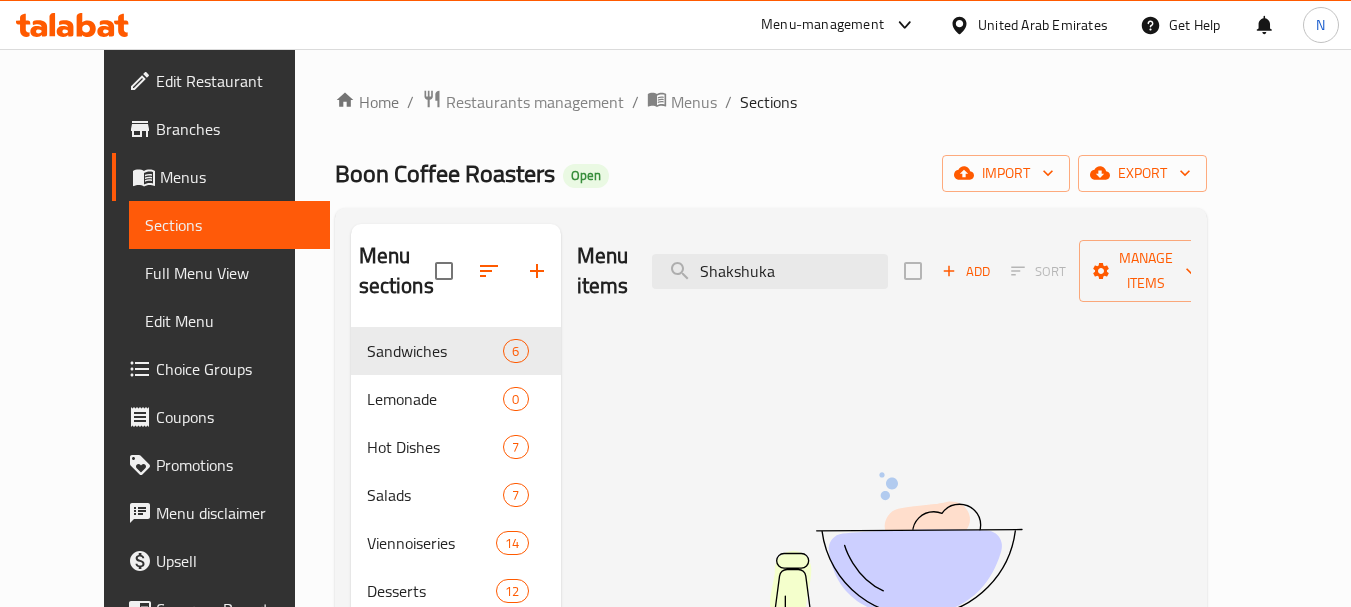 scroll, scrollTop: 0, scrollLeft: 0, axis: both 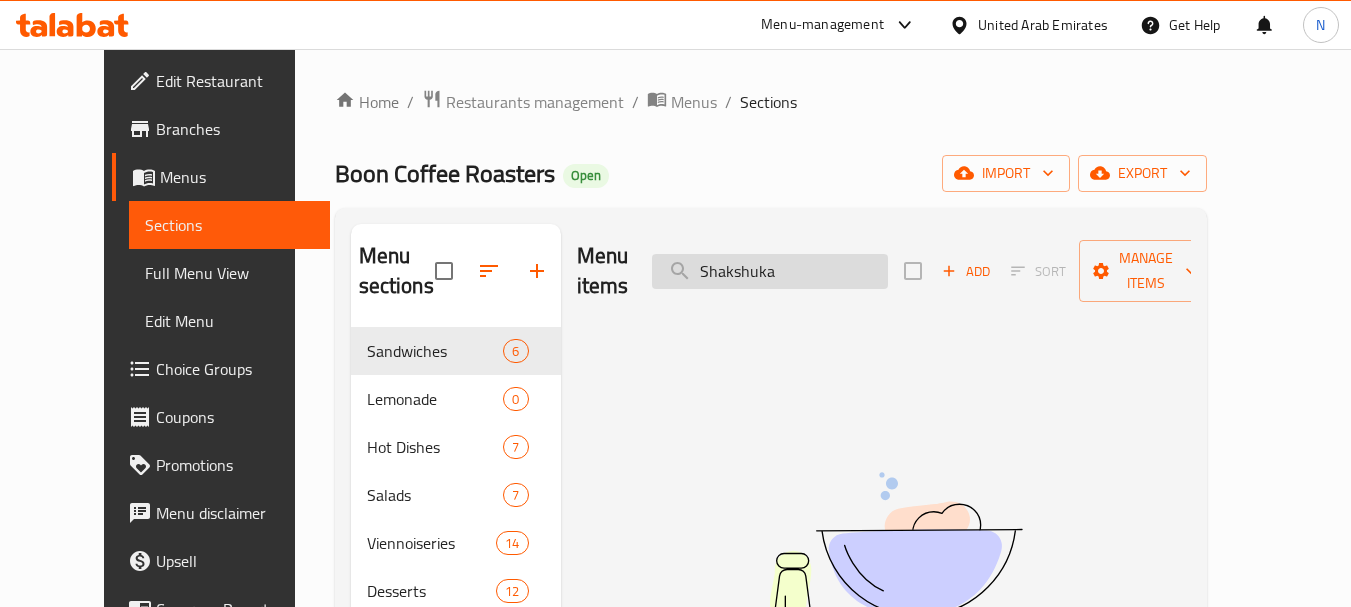 click on "Shakshuka" at bounding box center (770, 271) 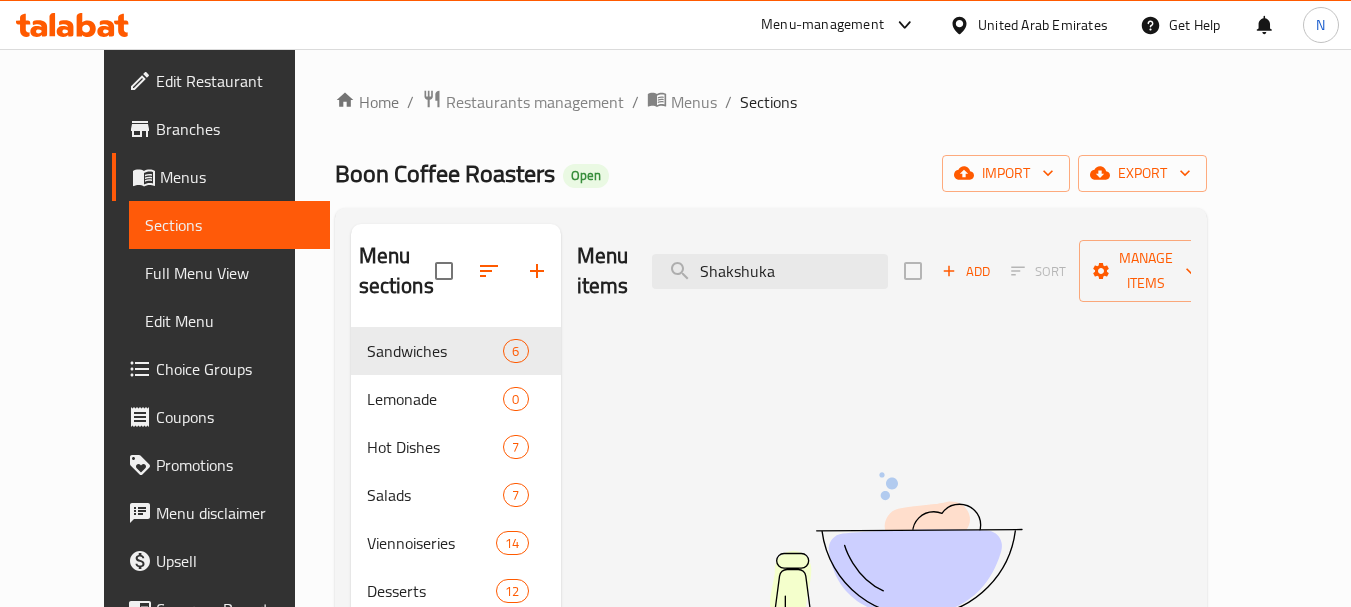 drag, startPoint x: 766, startPoint y: 257, endPoint x: 605, endPoint y: 278, distance: 162.36378 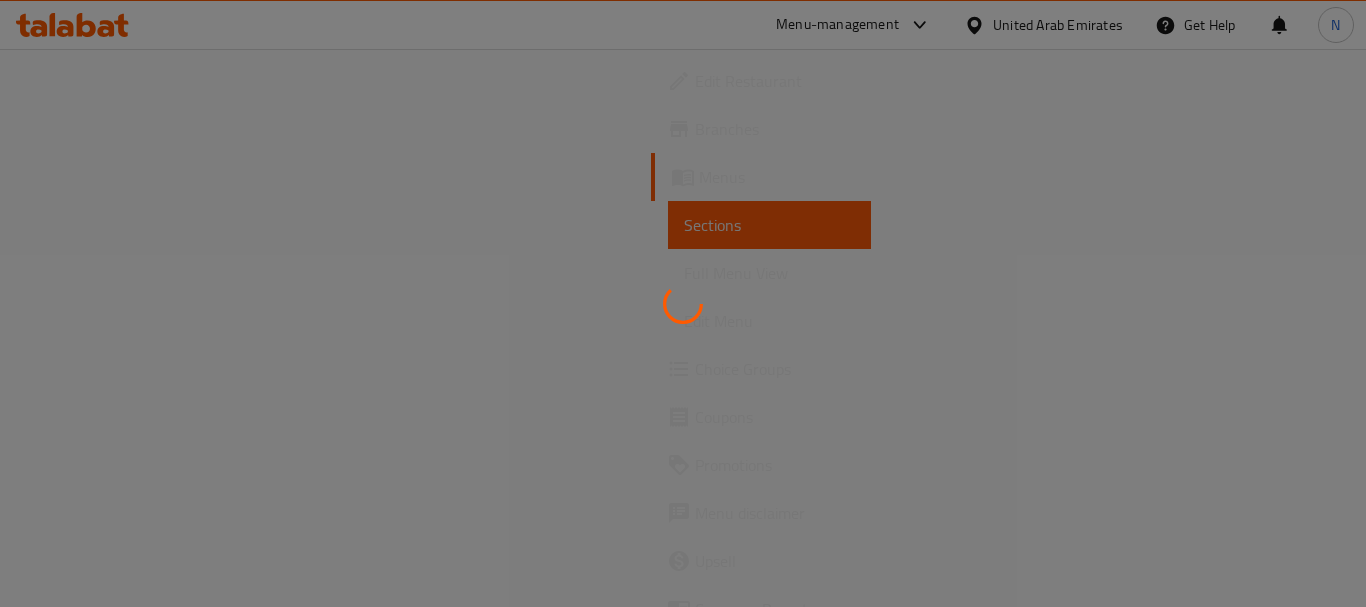 scroll, scrollTop: 0, scrollLeft: 0, axis: both 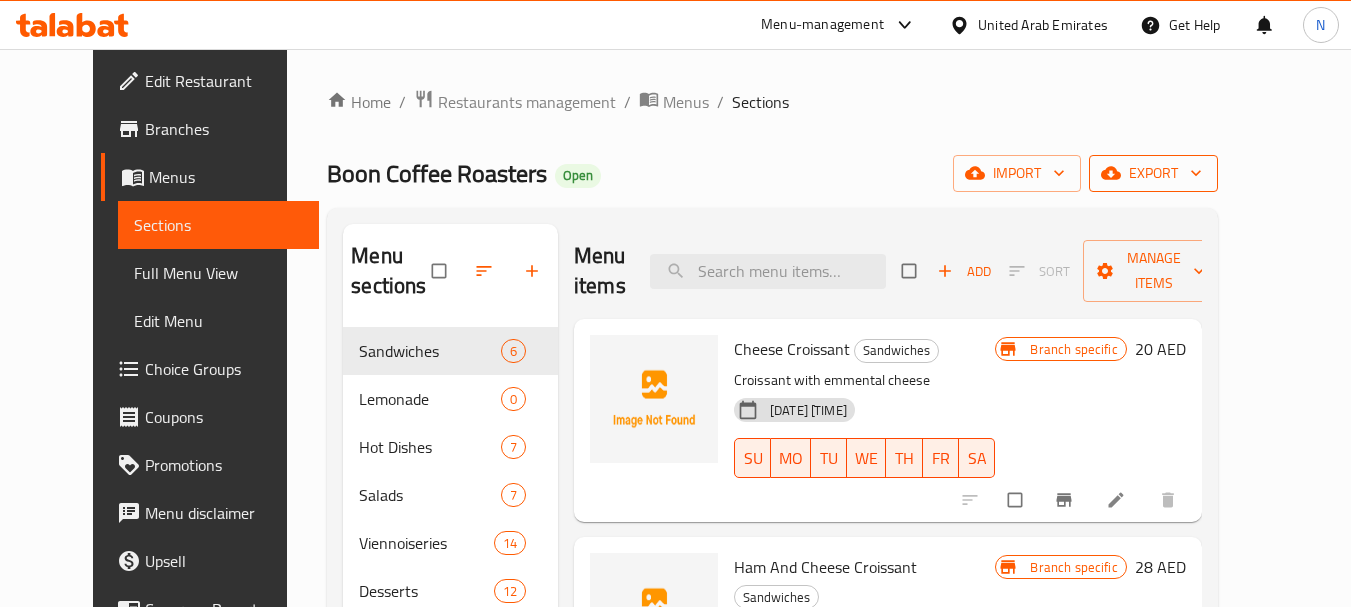 click 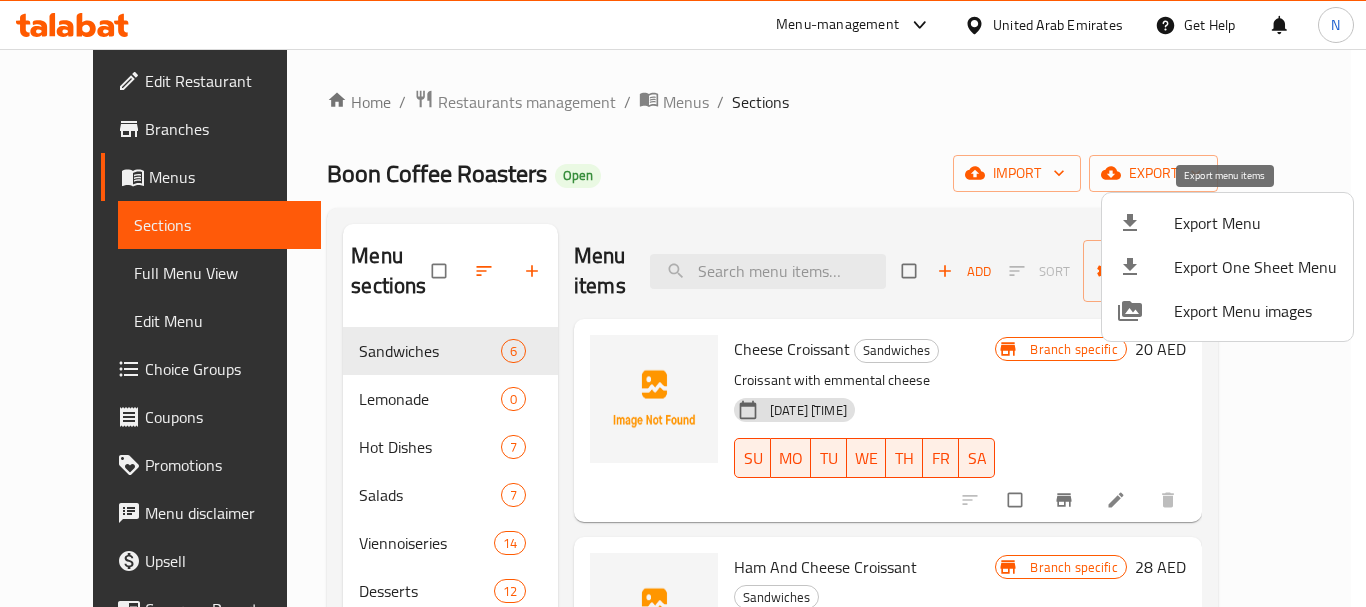 click on "Export Menu" at bounding box center (1255, 223) 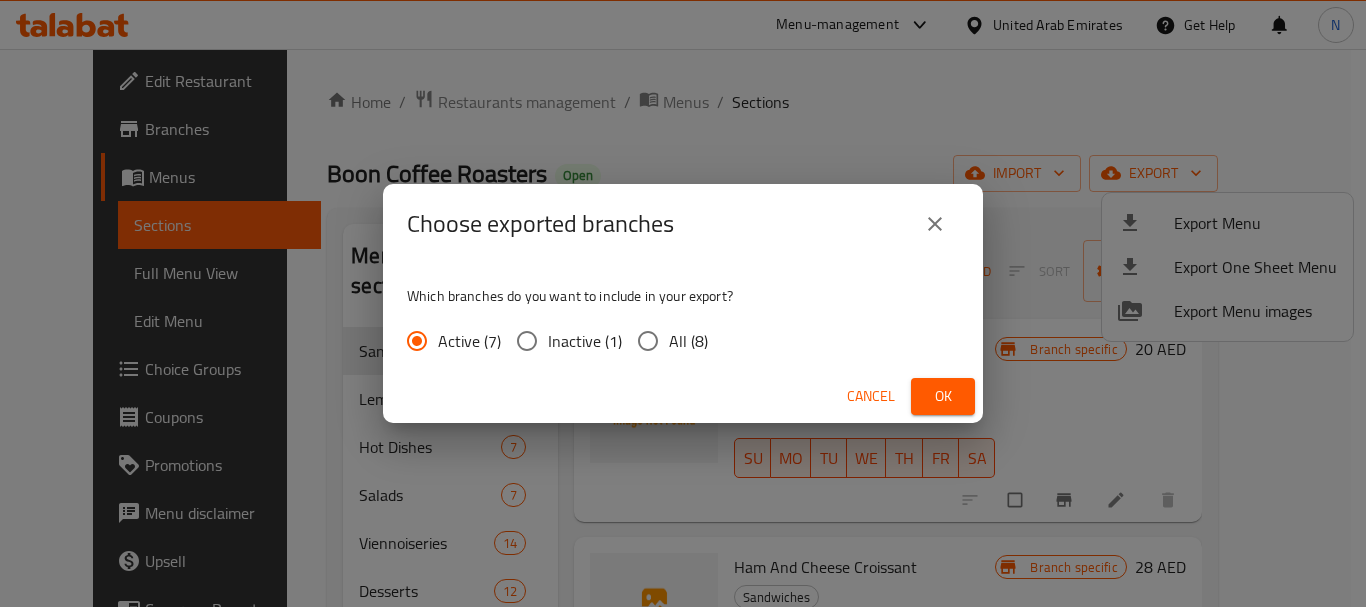 click on "Ok" at bounding box center [943, 396] 